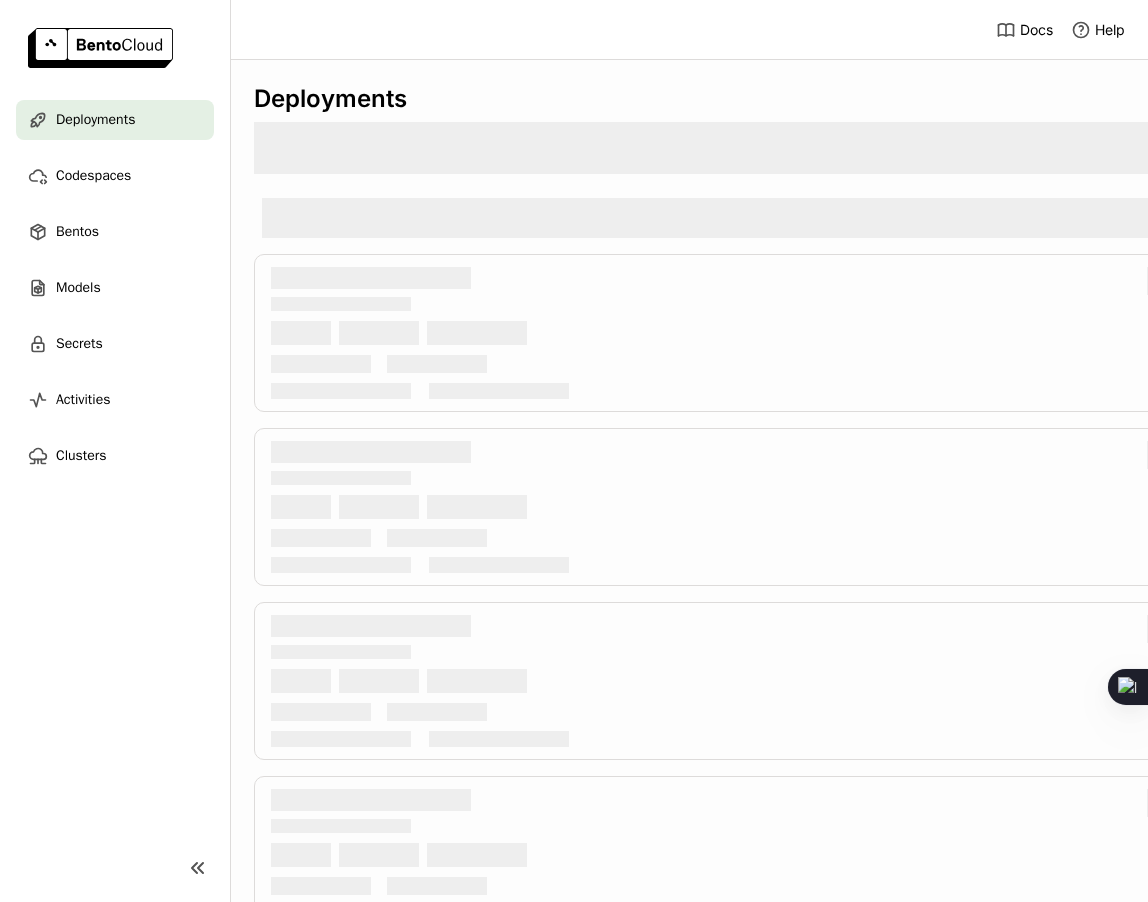scroll, scrollTop: 0, scrollLeft: 0, axis: both 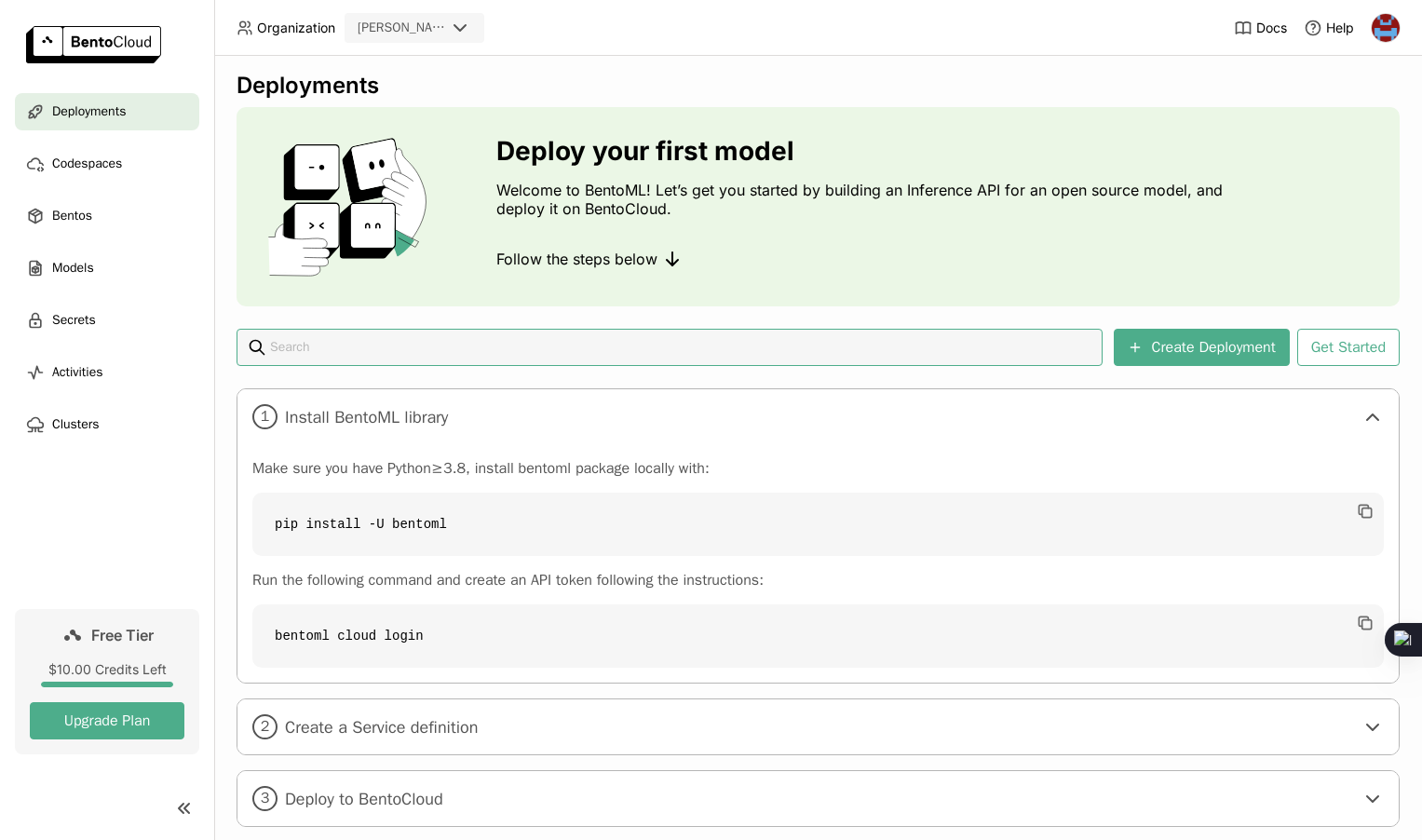 click at bounding box center [1386, 28] 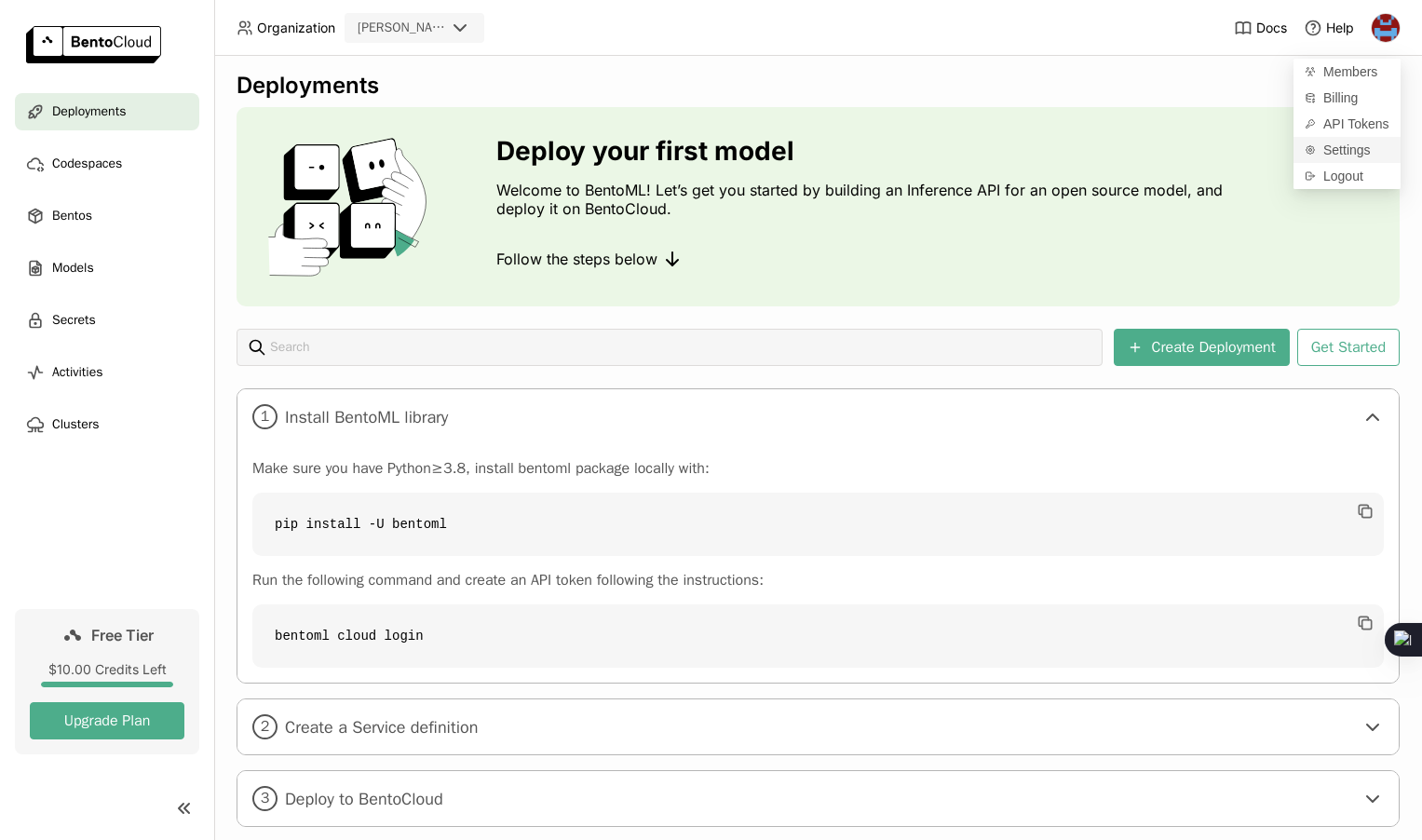 click on "Settings" at bounding box center [1347, 150] 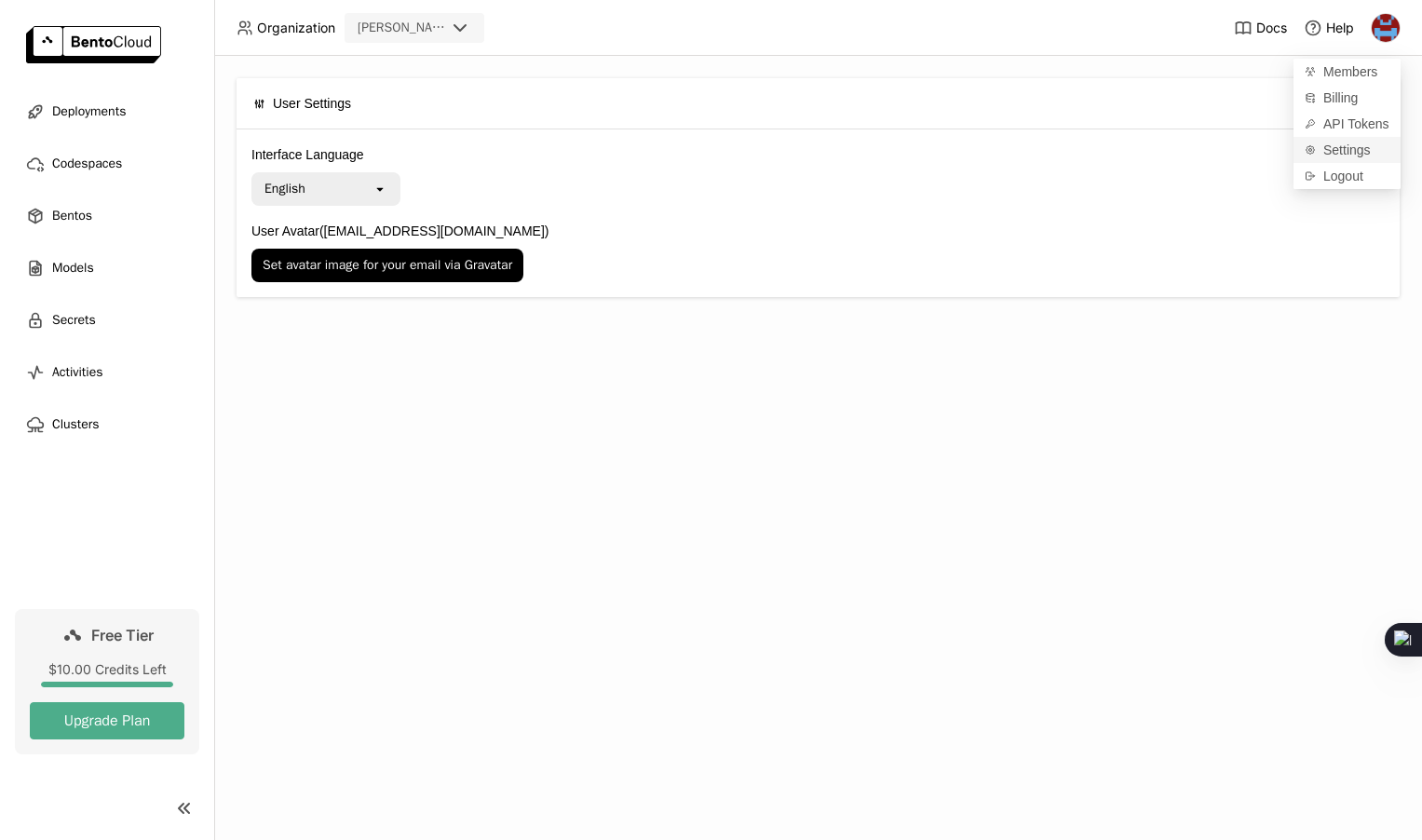 scroll, scrollTop: 0, scrollLeft: 0, axis: both 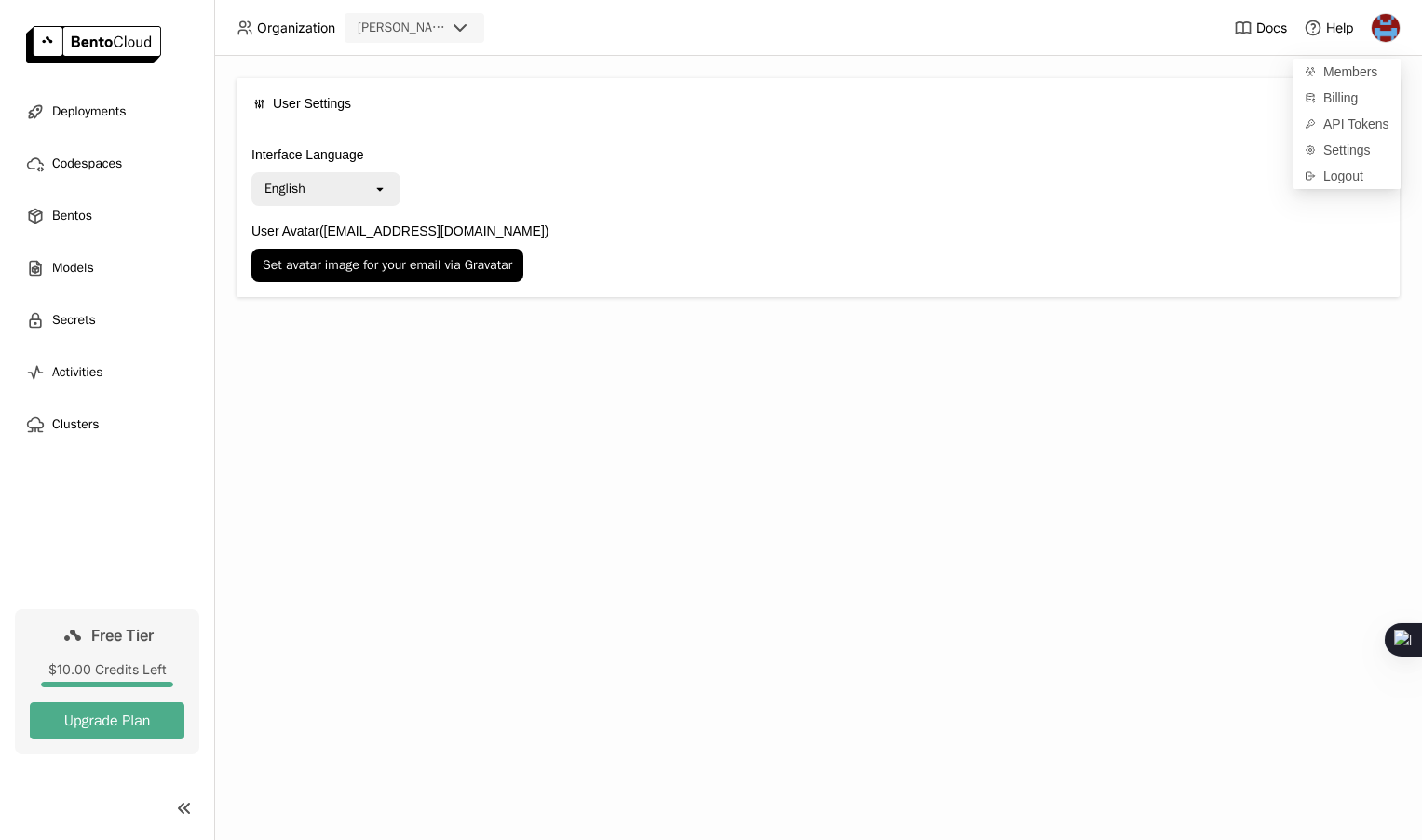 click on "English" at bounding box center (285, 189) 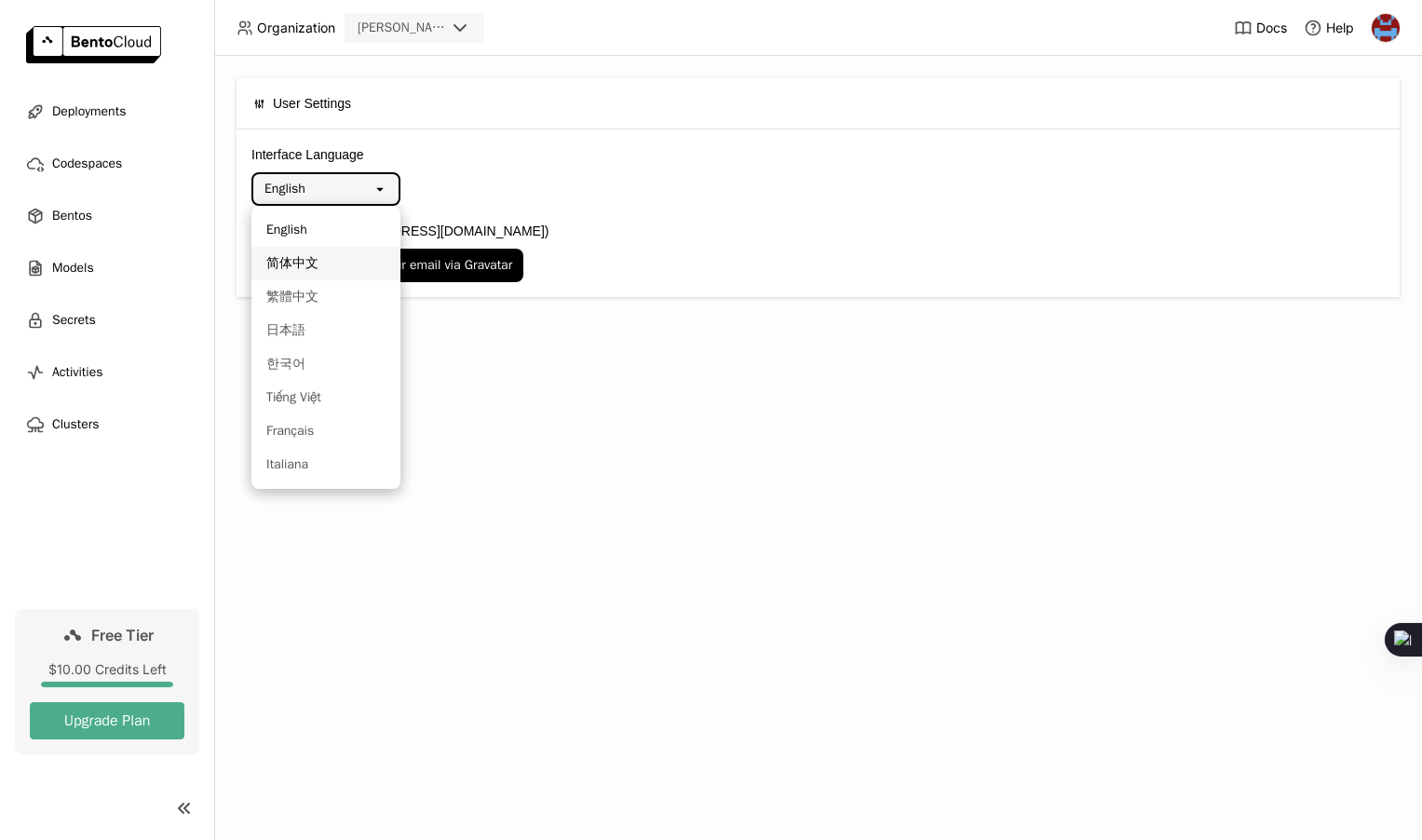 click on "简体中文" at bounding box center (326, 264) 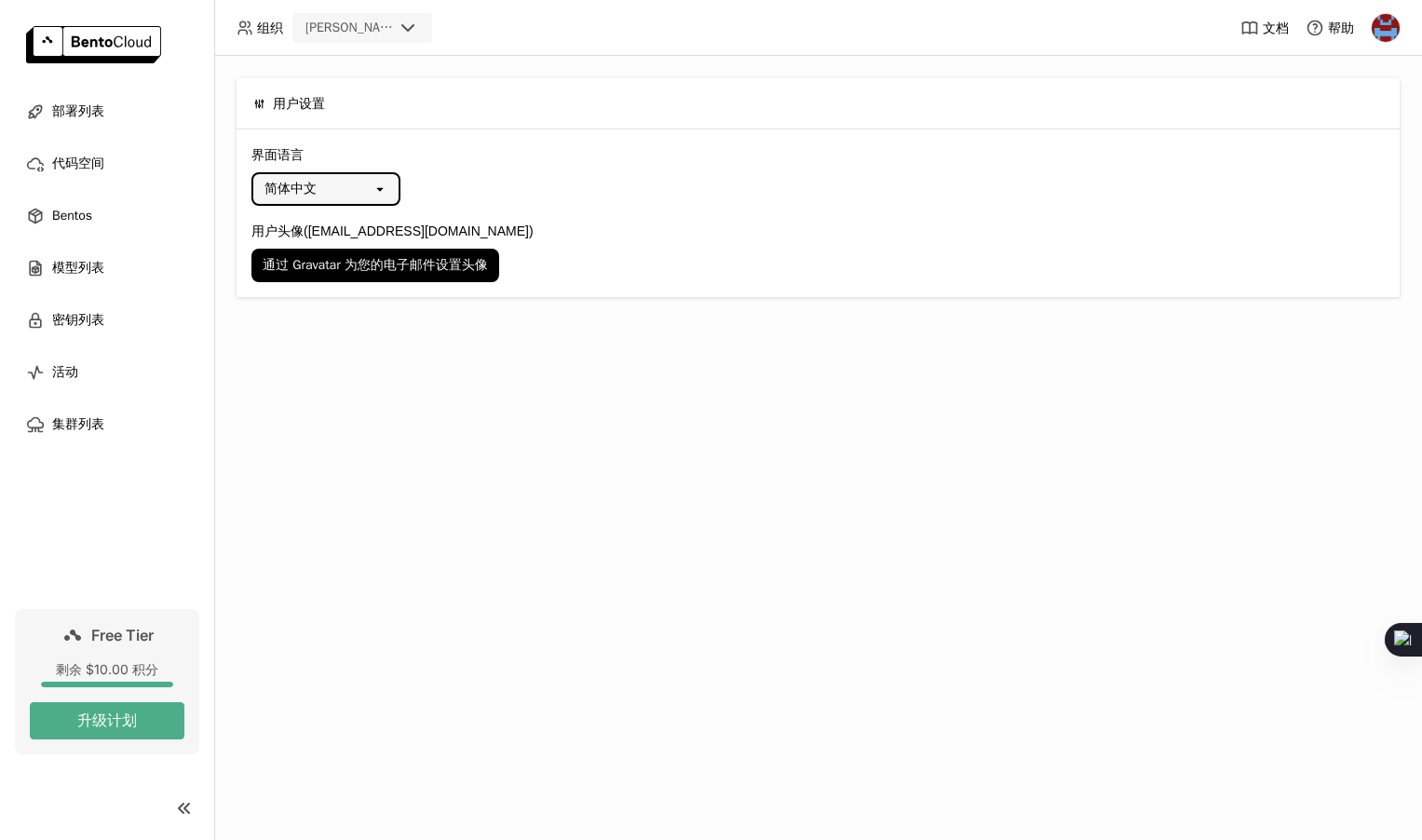 click on "用户头像  ([EMAIL_ADDRESS][DOMAIN_NAME])" at bounding box center (818, 231) 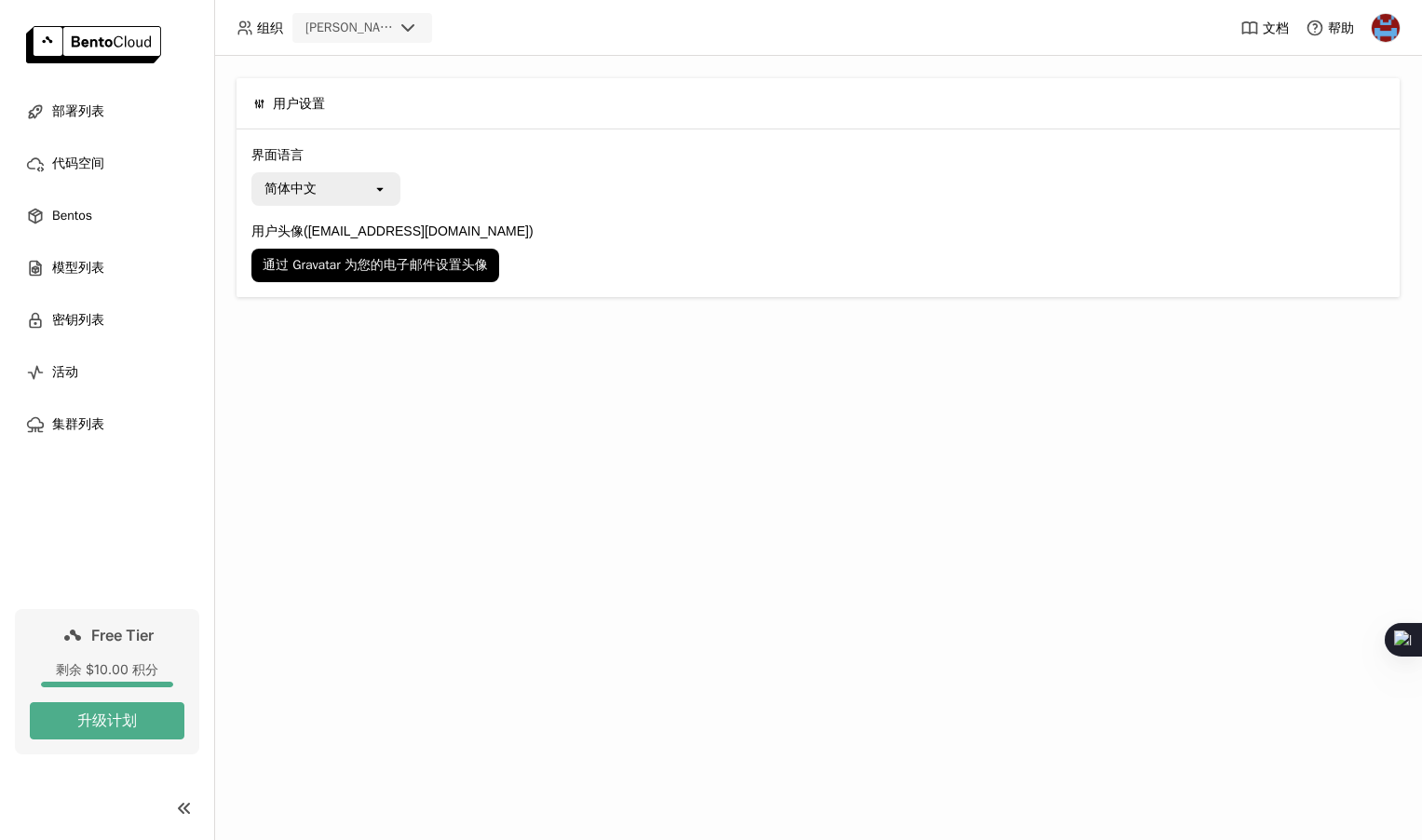 click on "界面语言 简体中文 open" at bounding box center [818, 175] 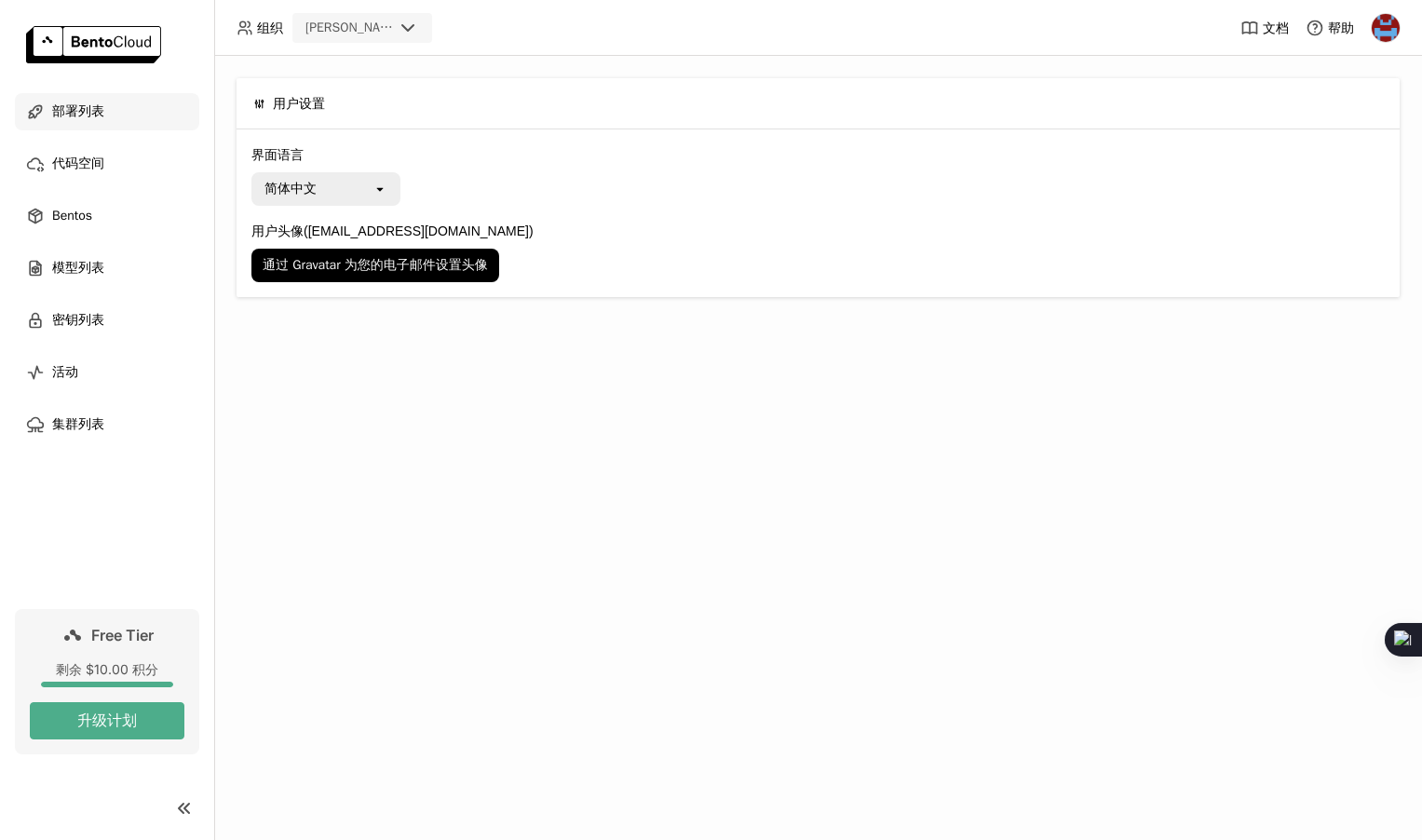 click on "部署列表" at bounding box center (78, 112) 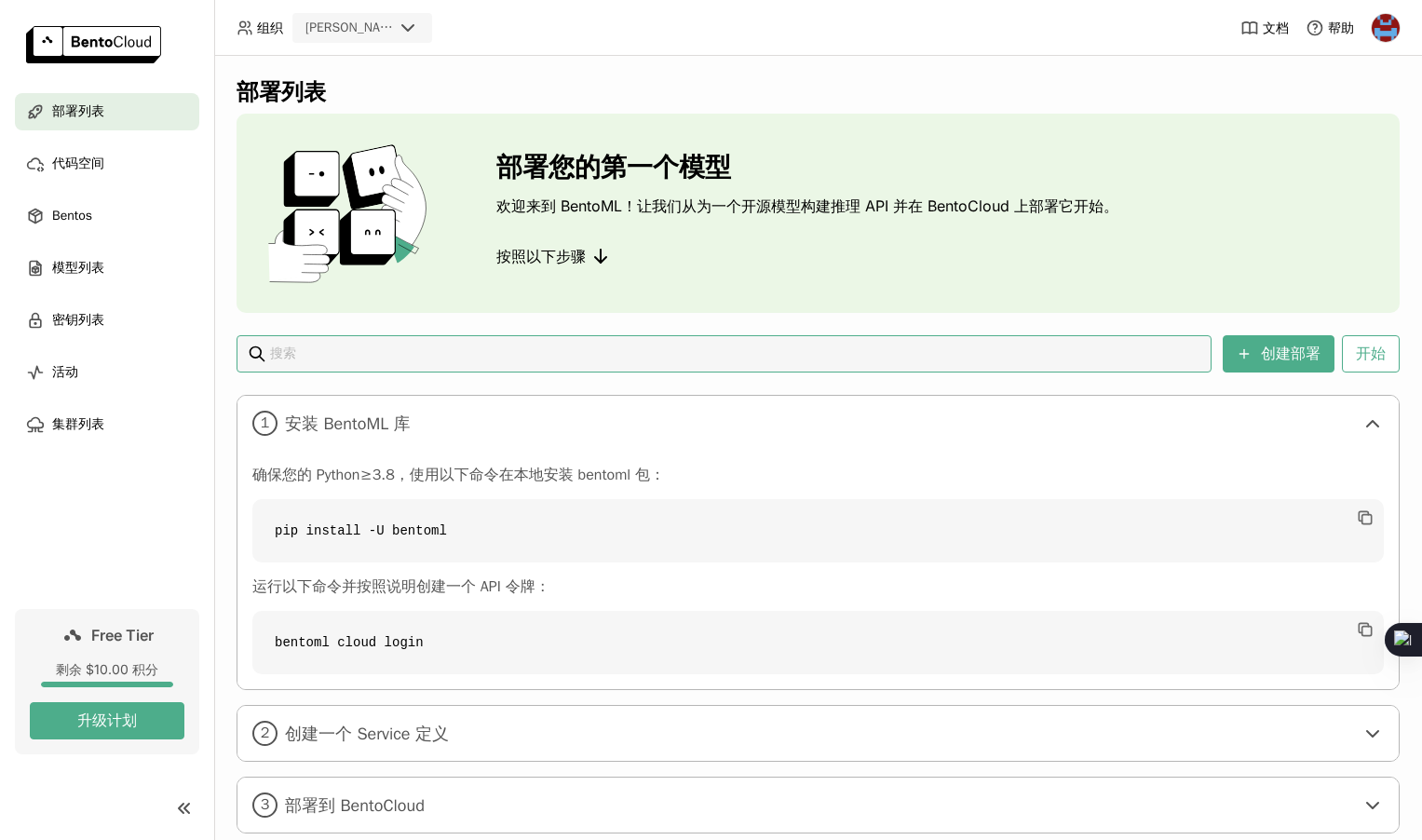 click at bounding box center [735, 354] 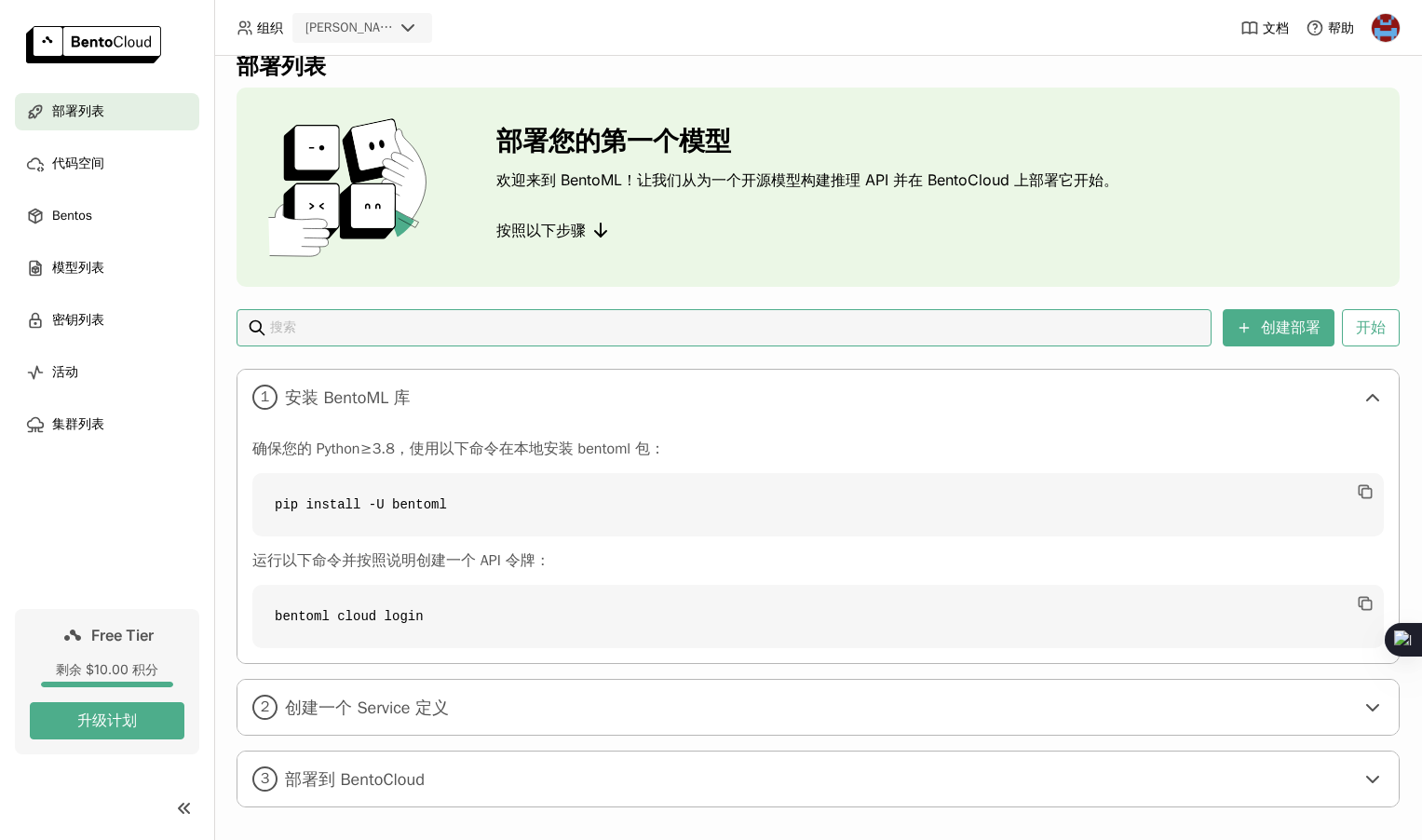 scroll, scrollTop: 41, scrollLeft: 0, axis: vertical 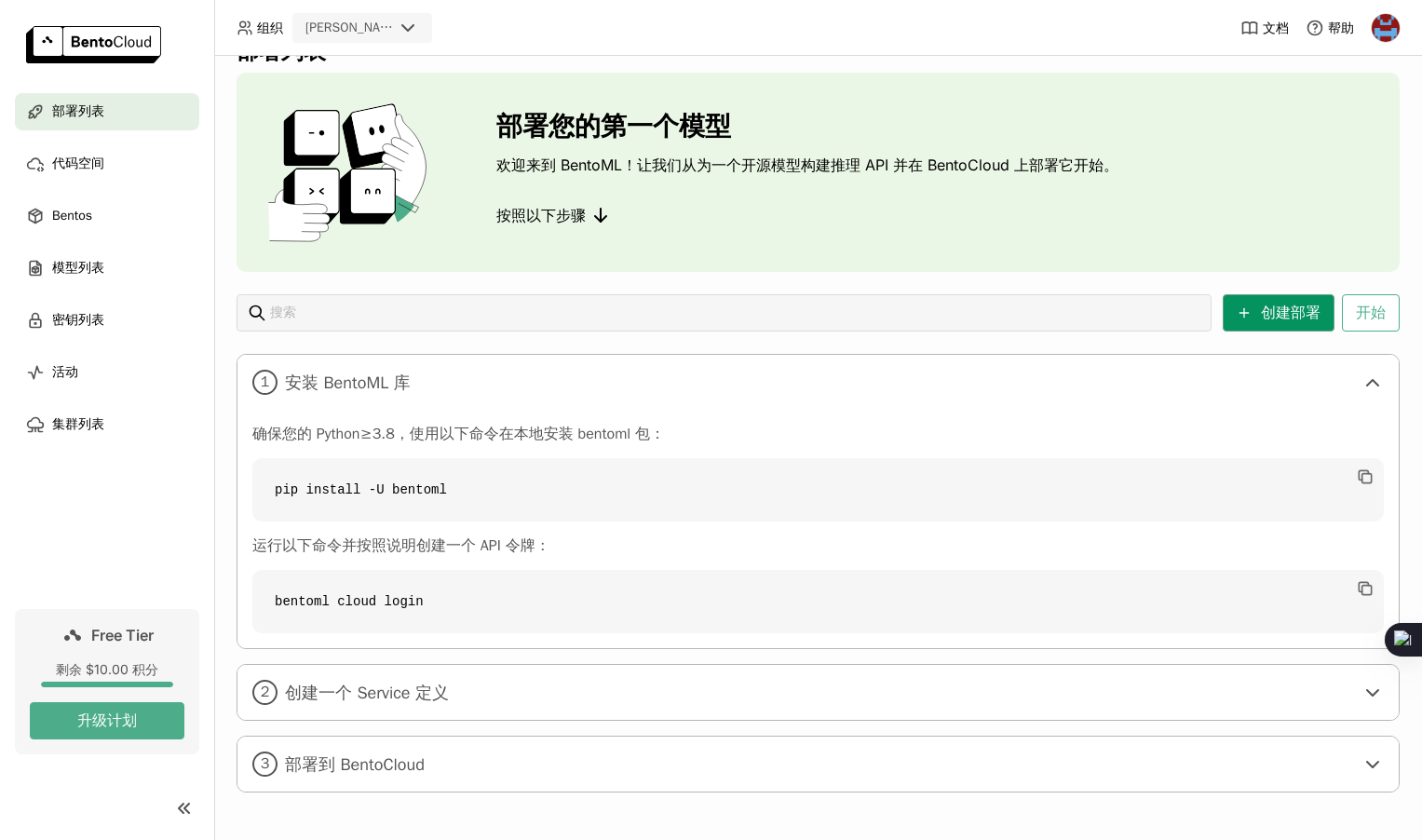 click on "创建部署" at bounding box center [1279, 313] 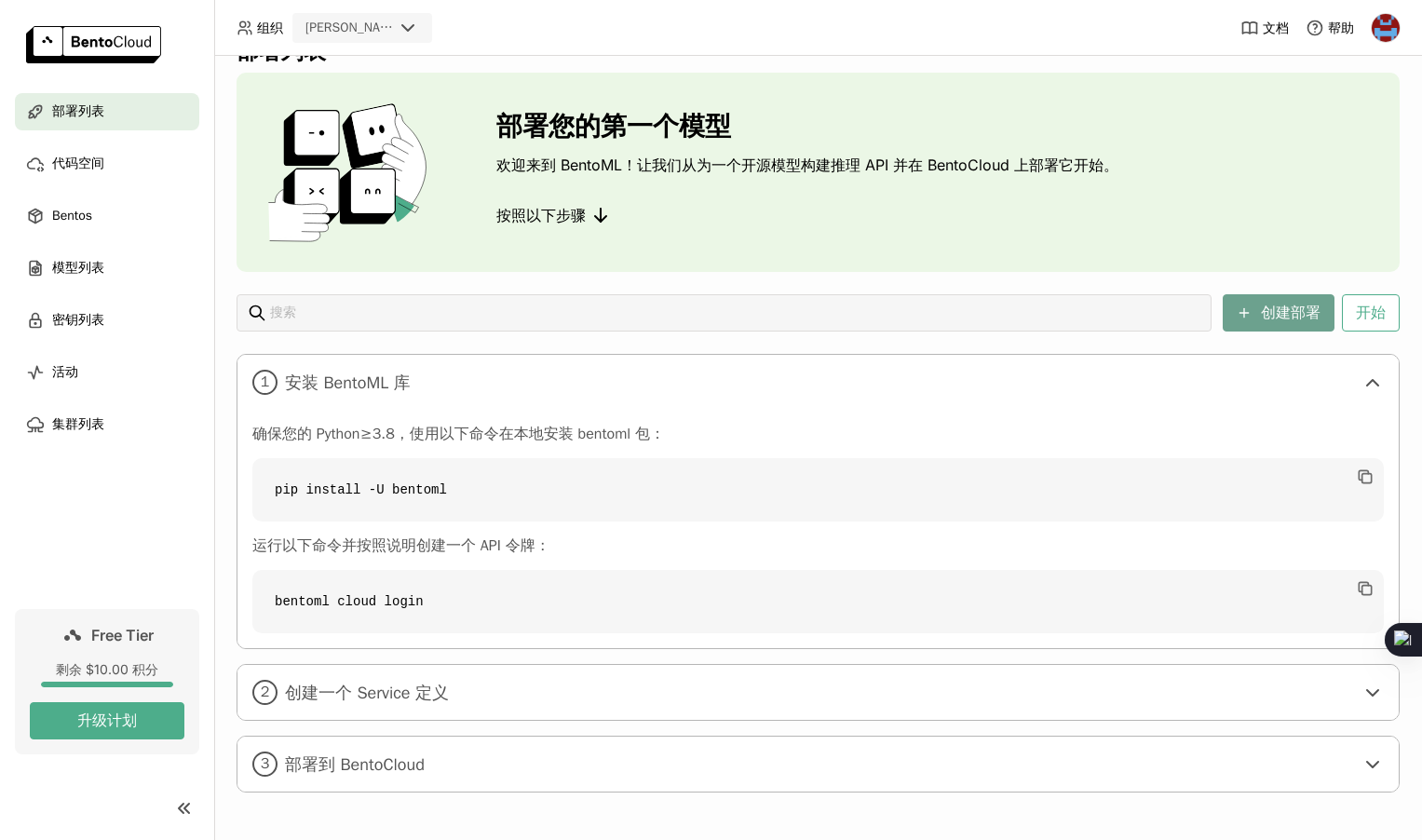 scroll, scrollTop: 0, scrollLeft: 0, axis: both 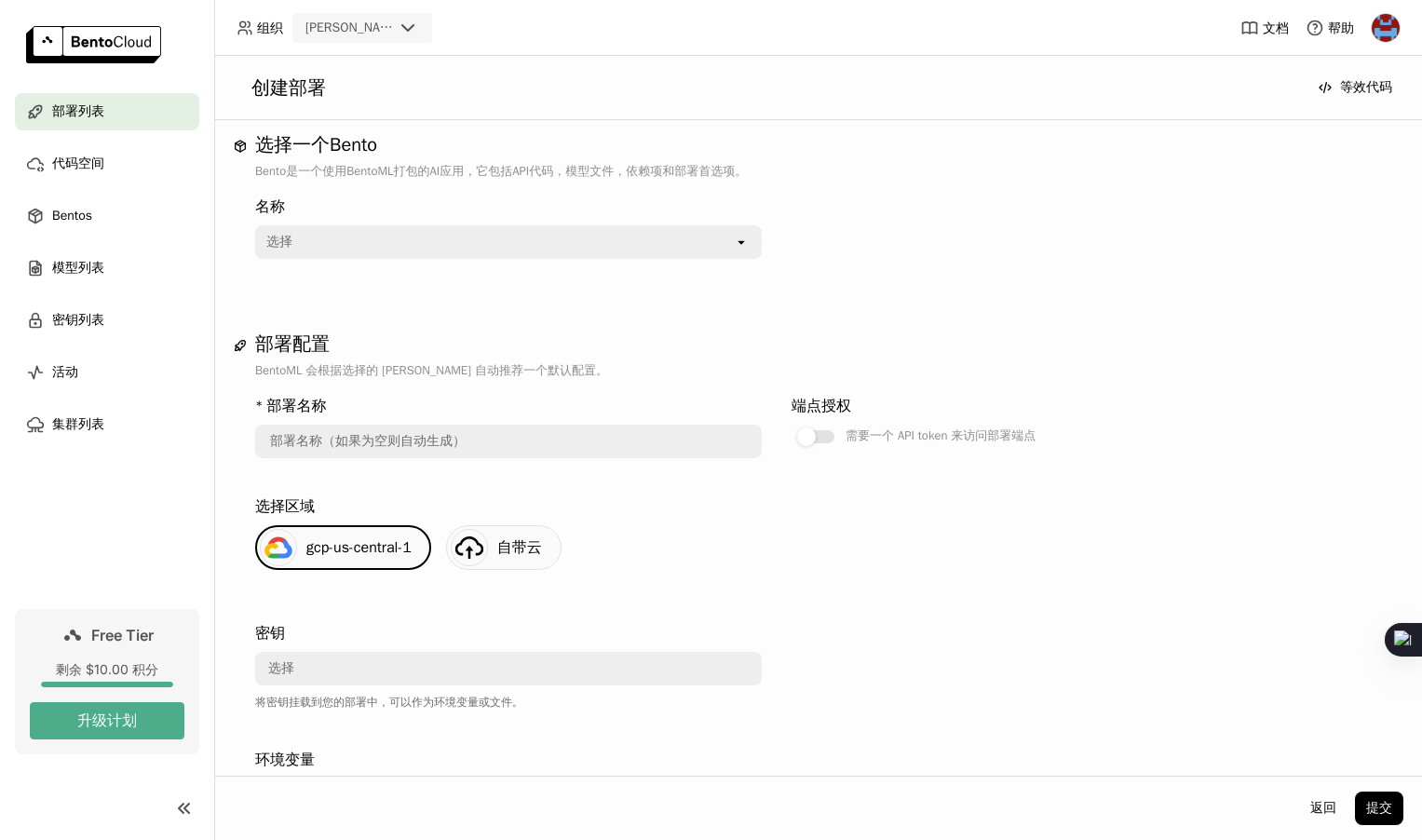 click on "选择" at bounding box center (495, 242) 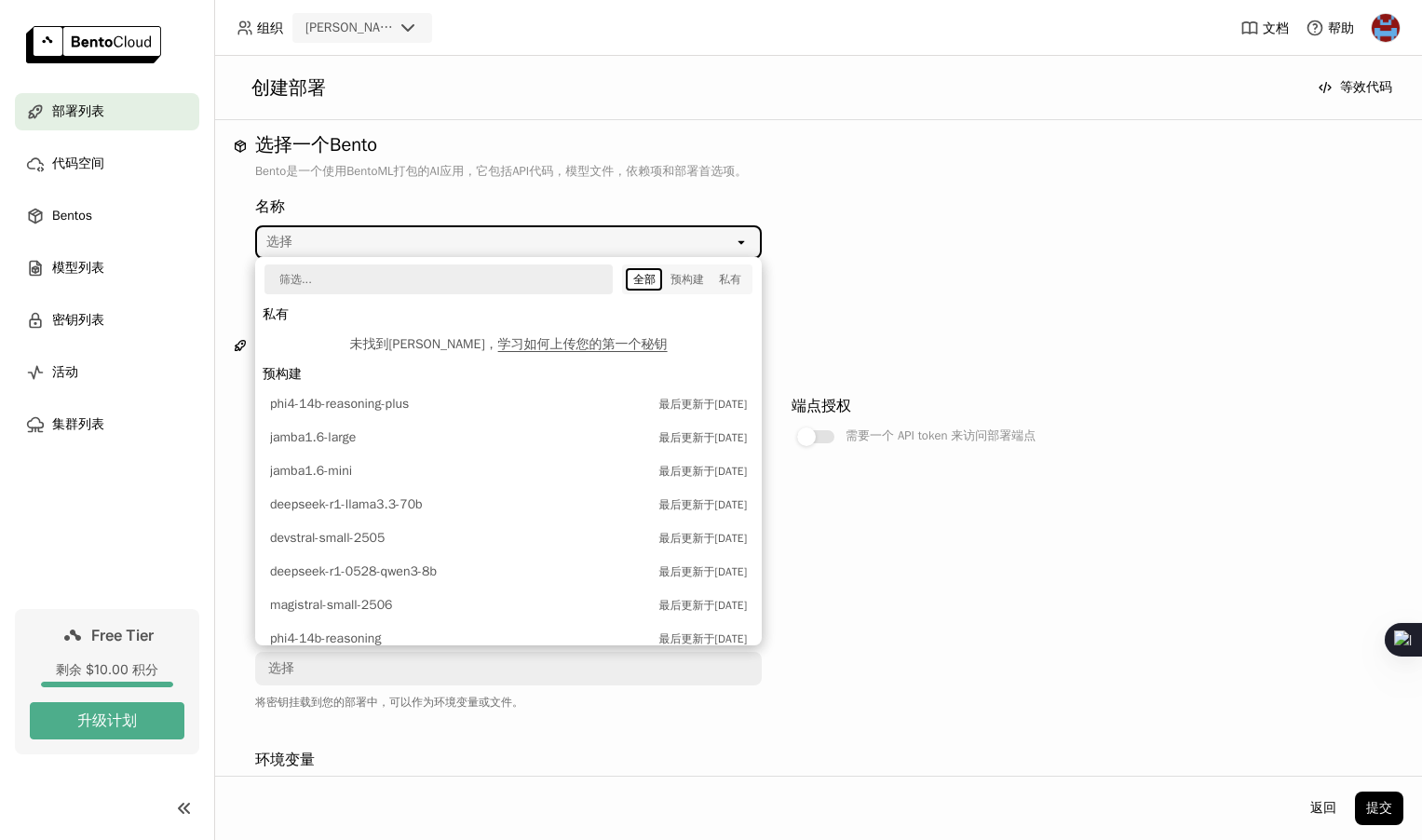 scroll, scrollTop: 0, scrollLeft: 0, axis: both 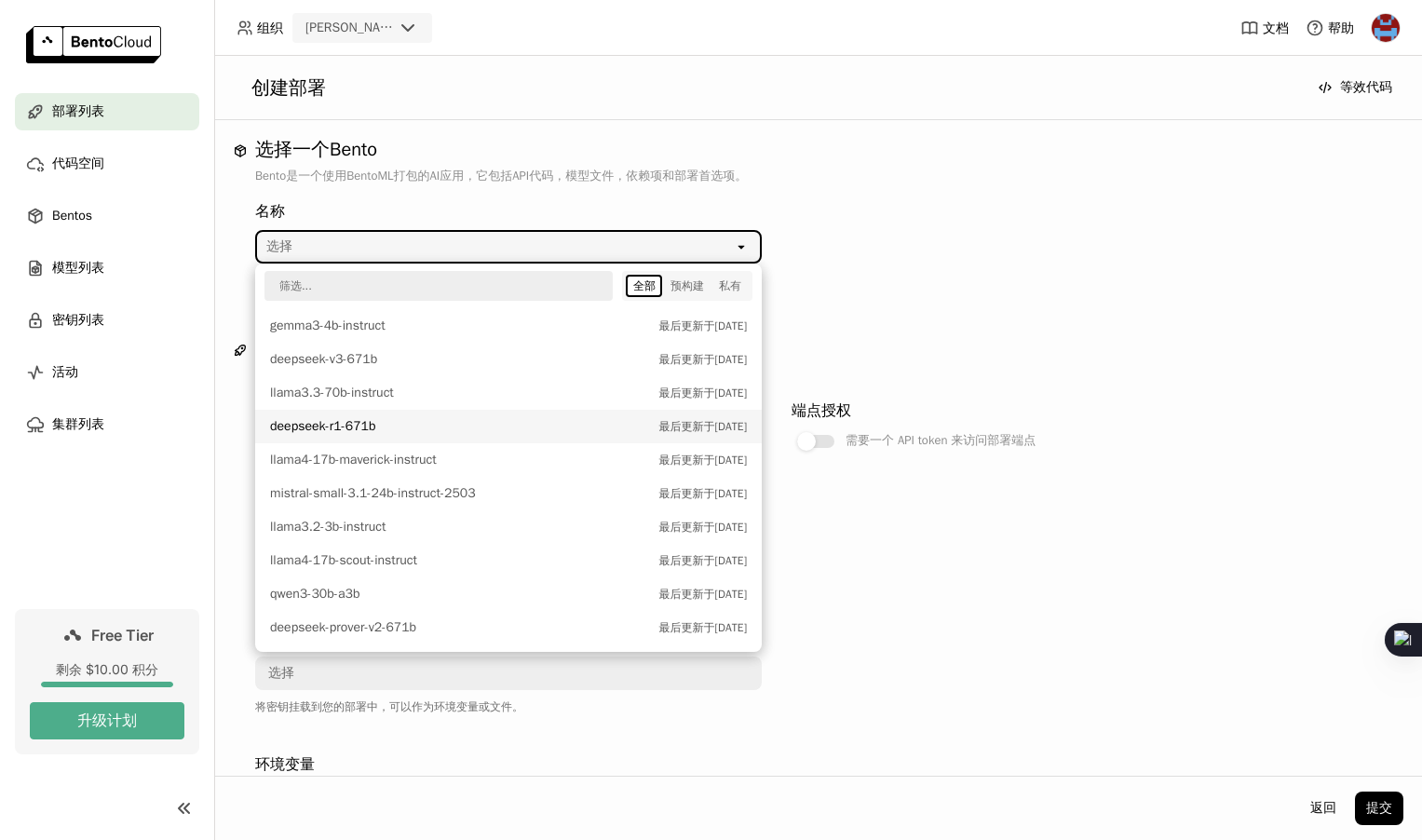 click on "名称 选择 open" at bounding box center (777, 228) 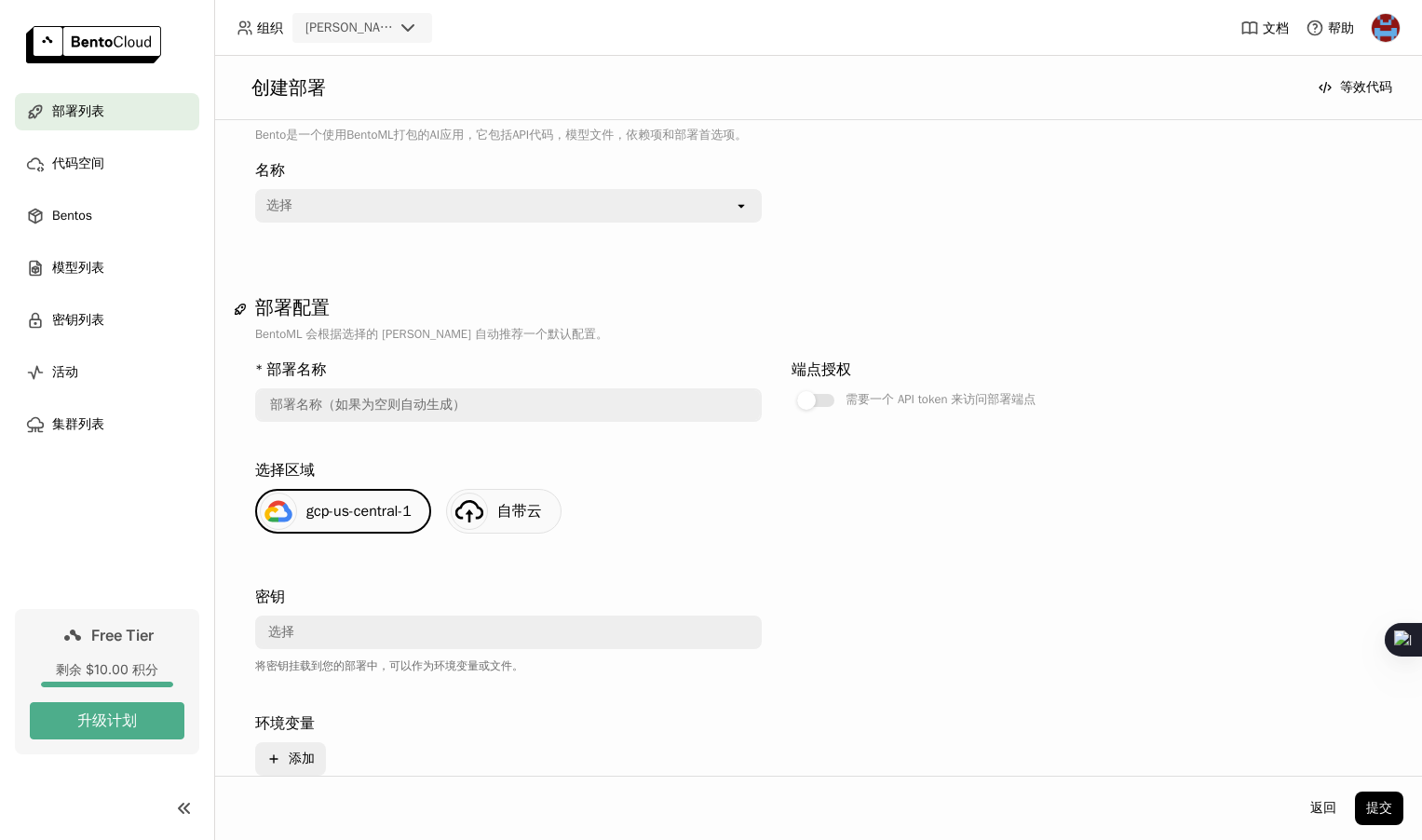 scroll, scrollTop: 0, scrollLeft: 0, axis: both 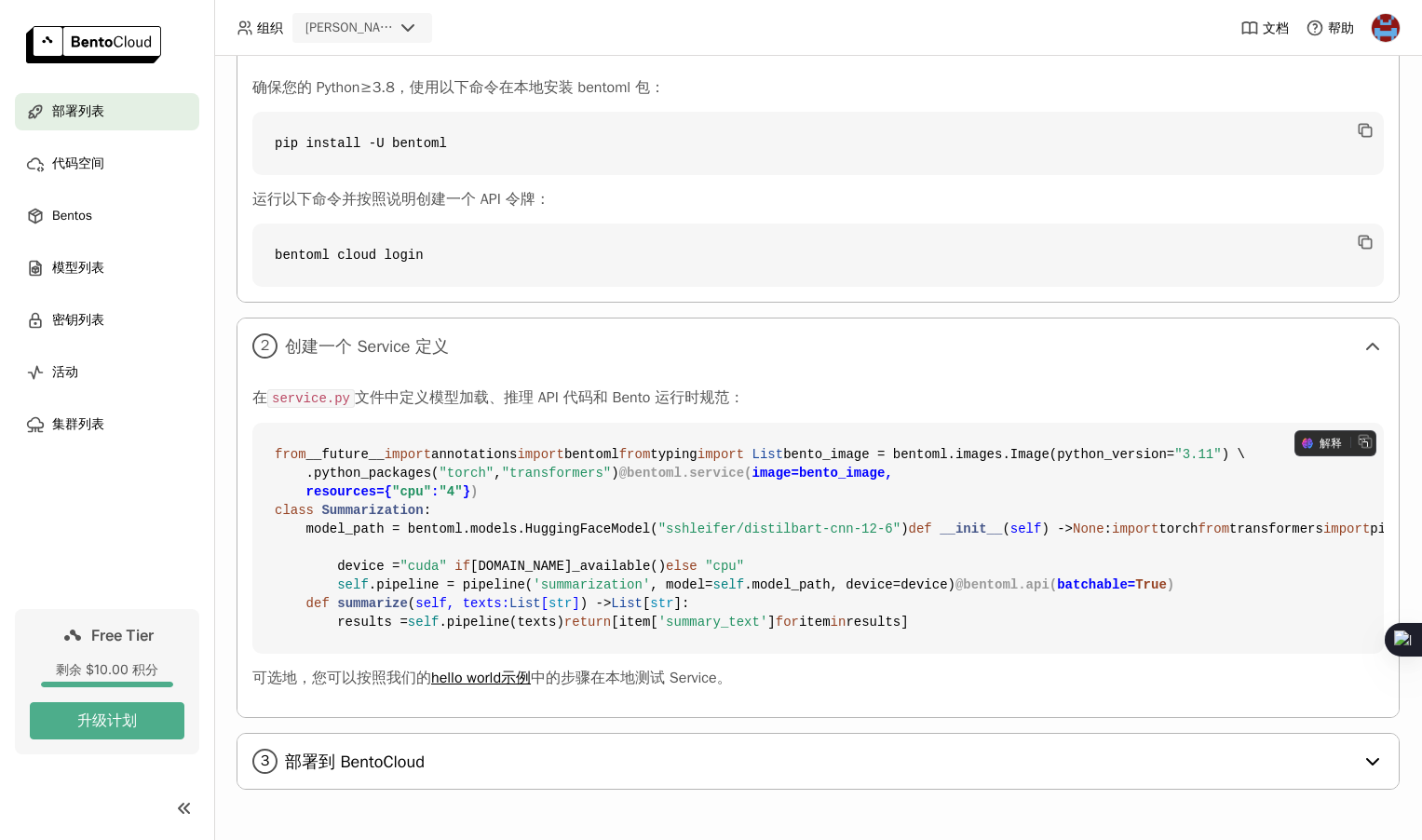 click on "部署到 BentoCloud" at bounding box center (819, 762) 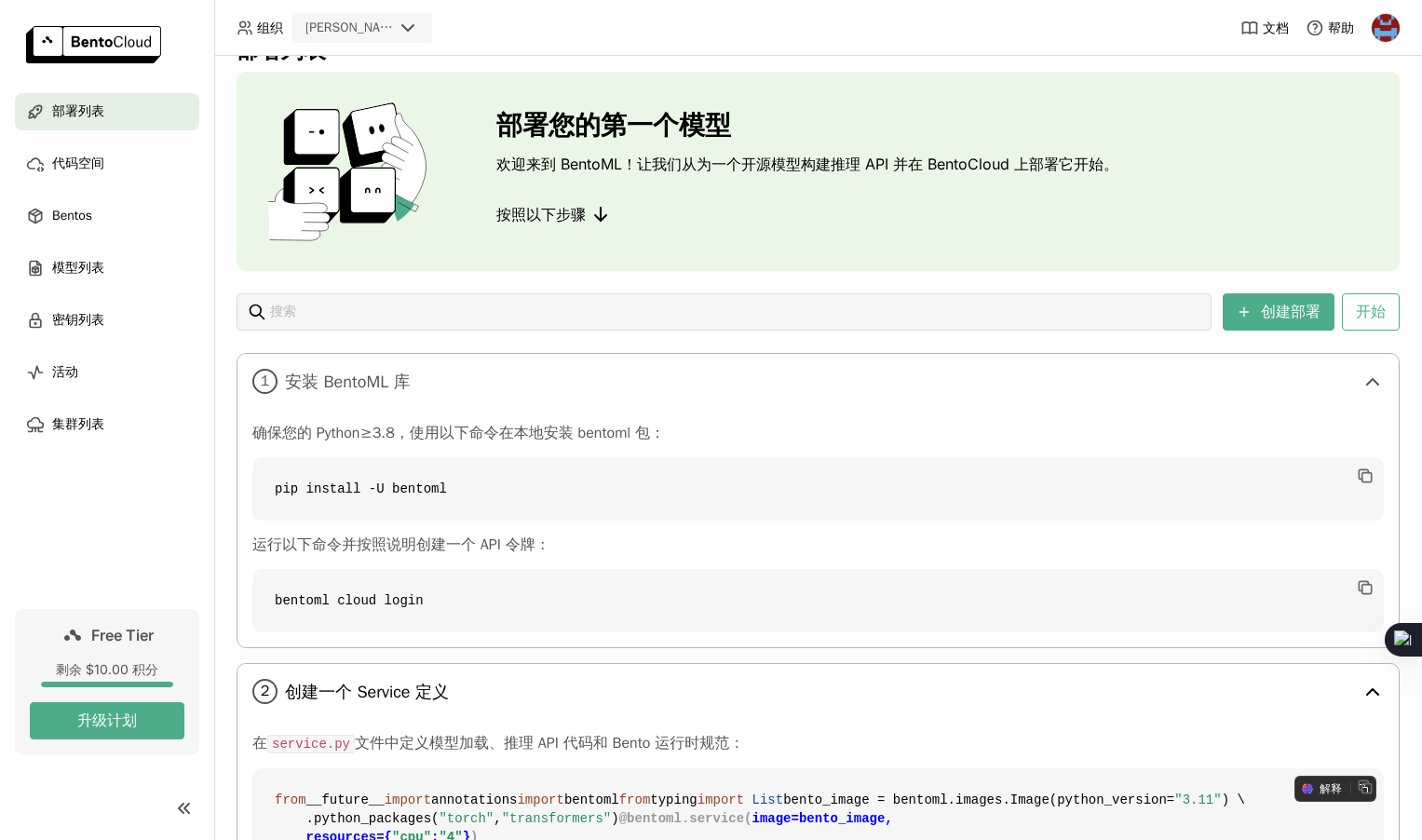 scroll, scrollTop: 0, scrollLeft: 0, axis: both 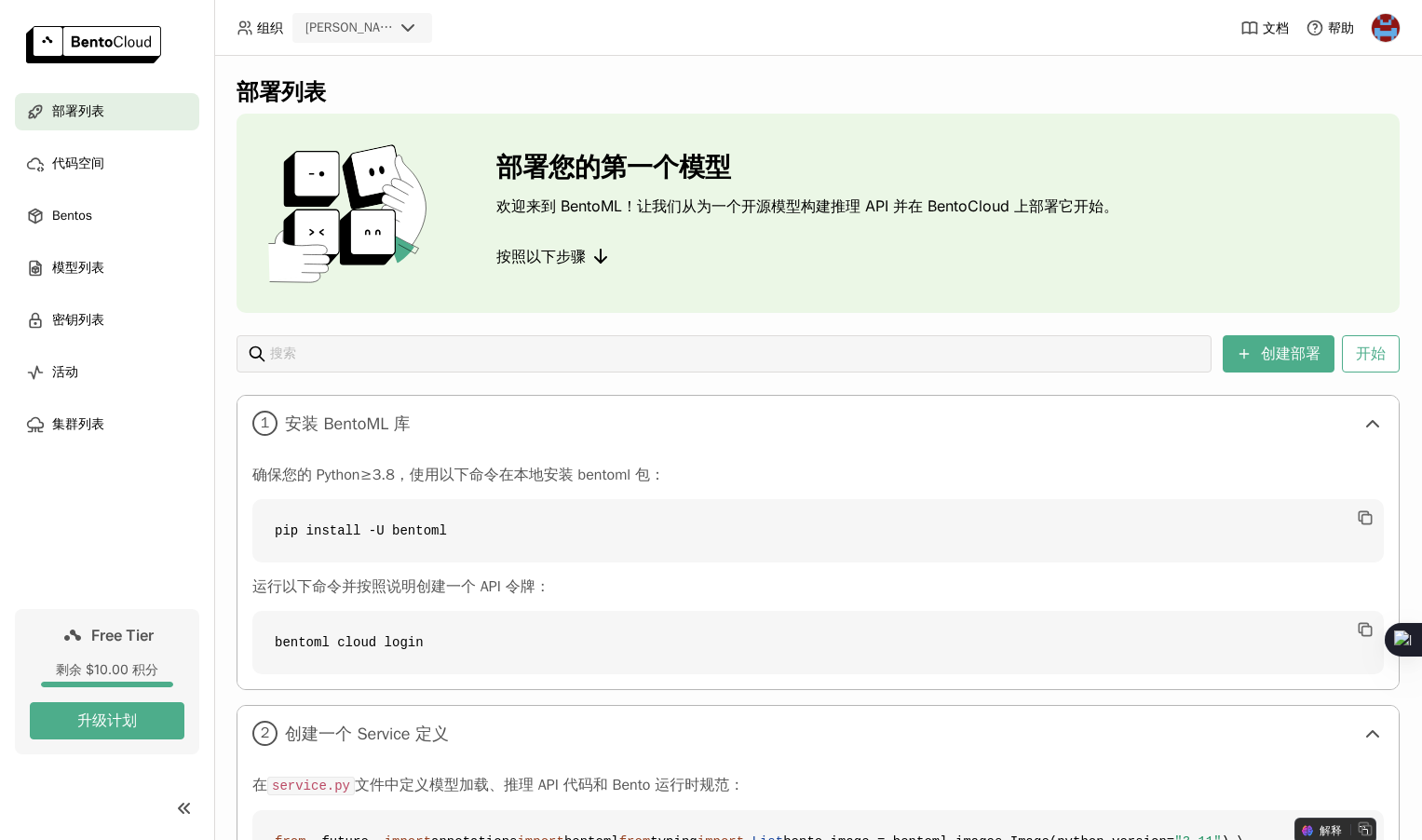 click at bounding box center (93, 45) 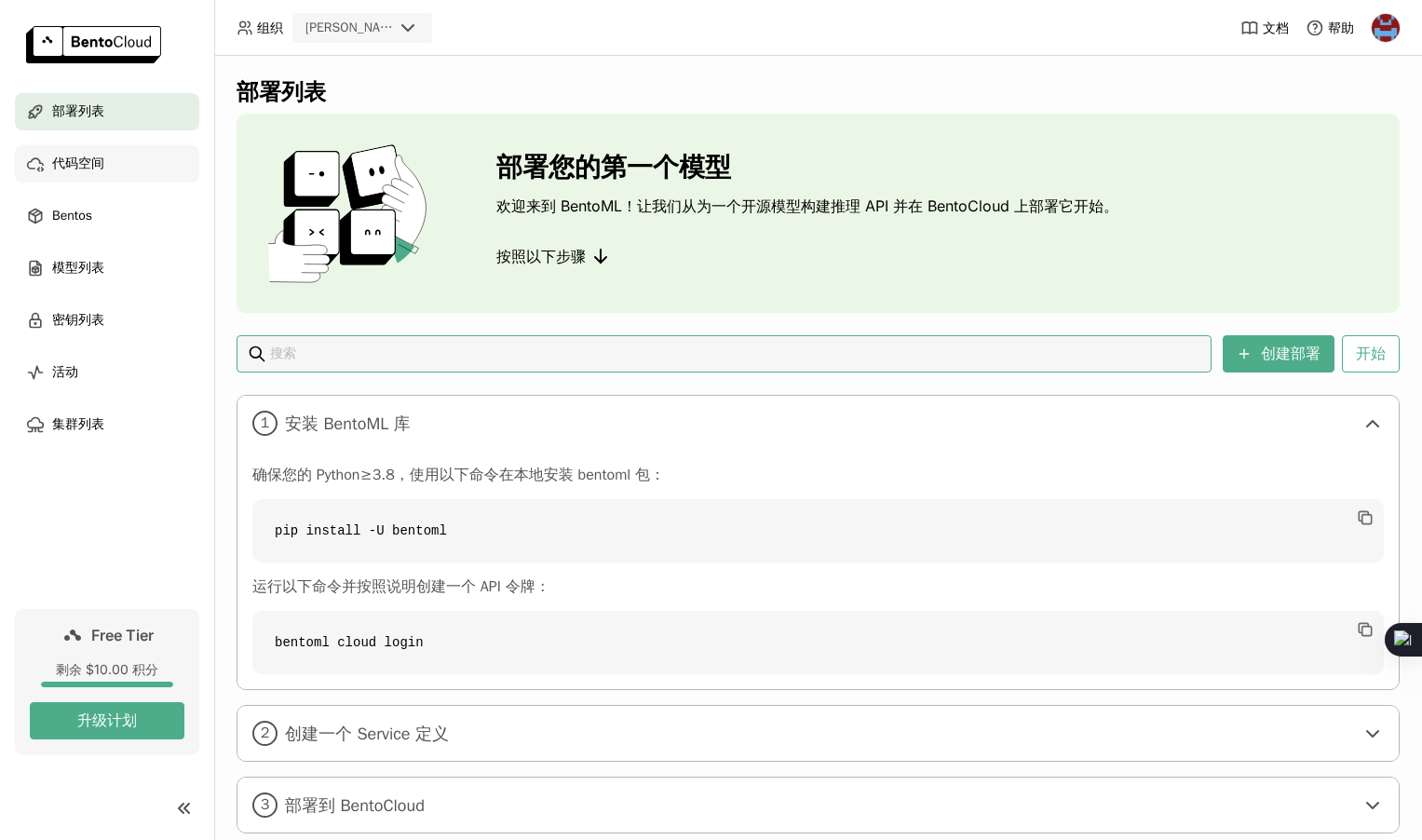 click on "代码空间" at bounding box center [107, 164] 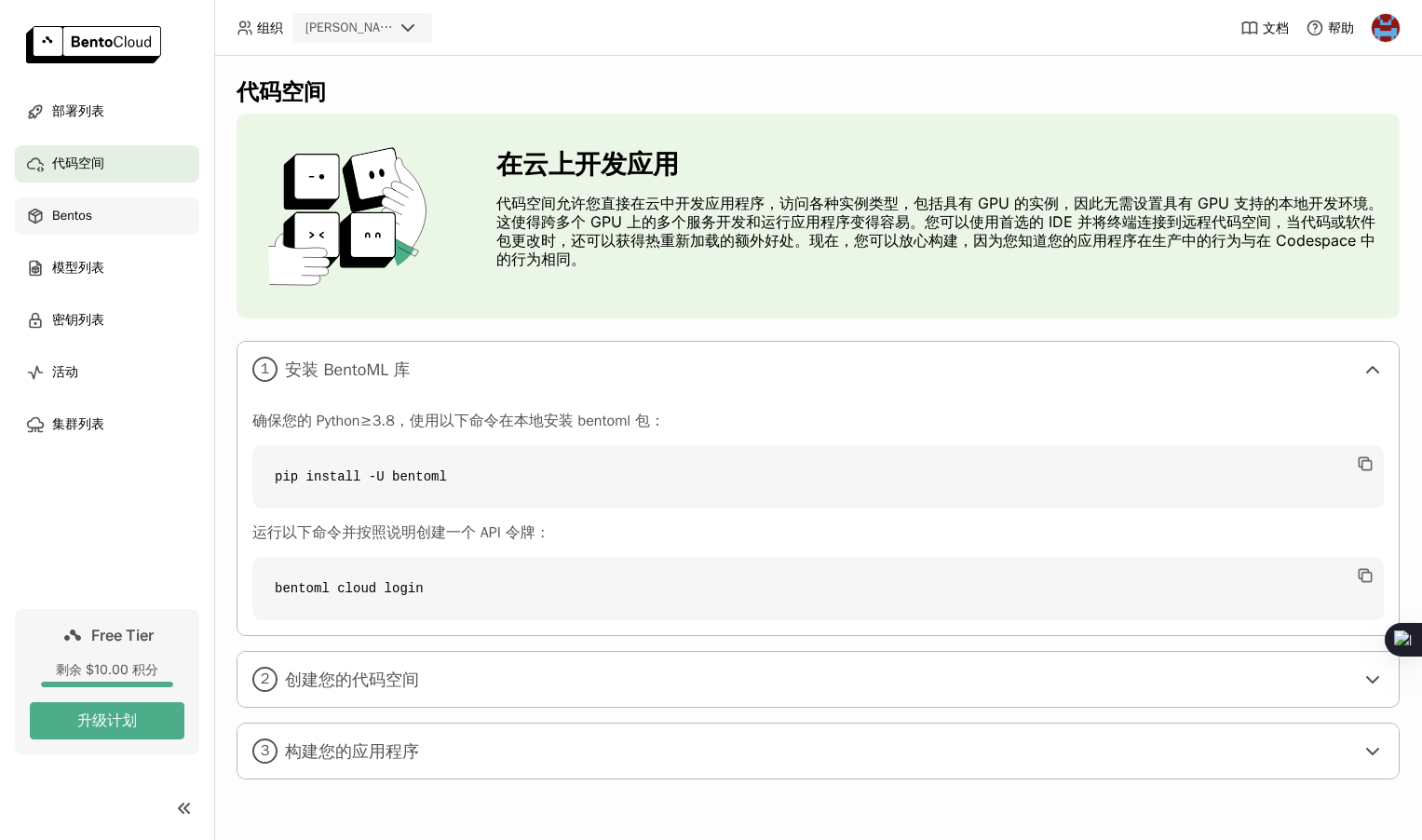 click on "Bentos" at bounding box center (107, 216) 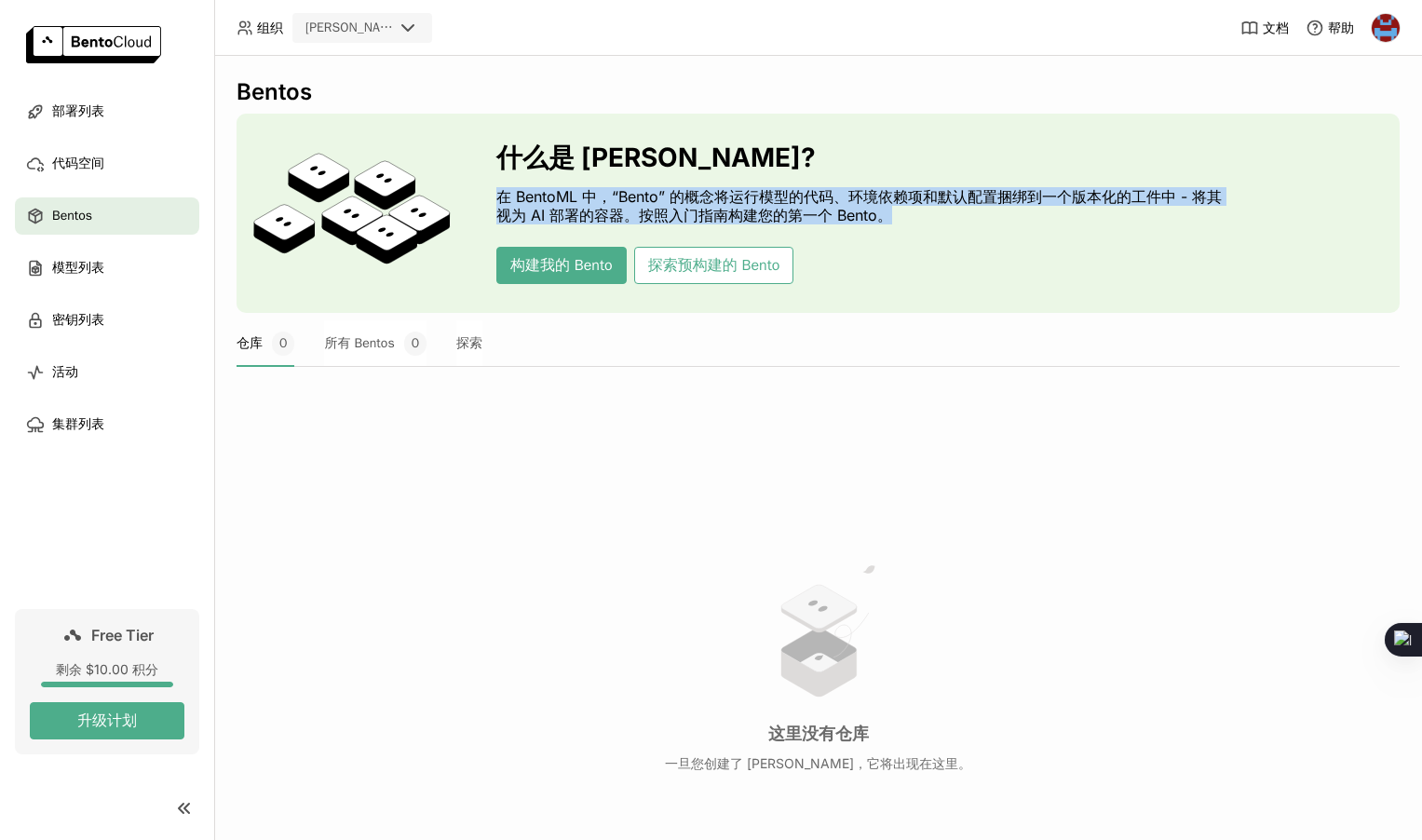 drag, startPoint x: 497, startPoint y: 196, endPoint x: 943, endPoint y: 221, distance: 446.7001 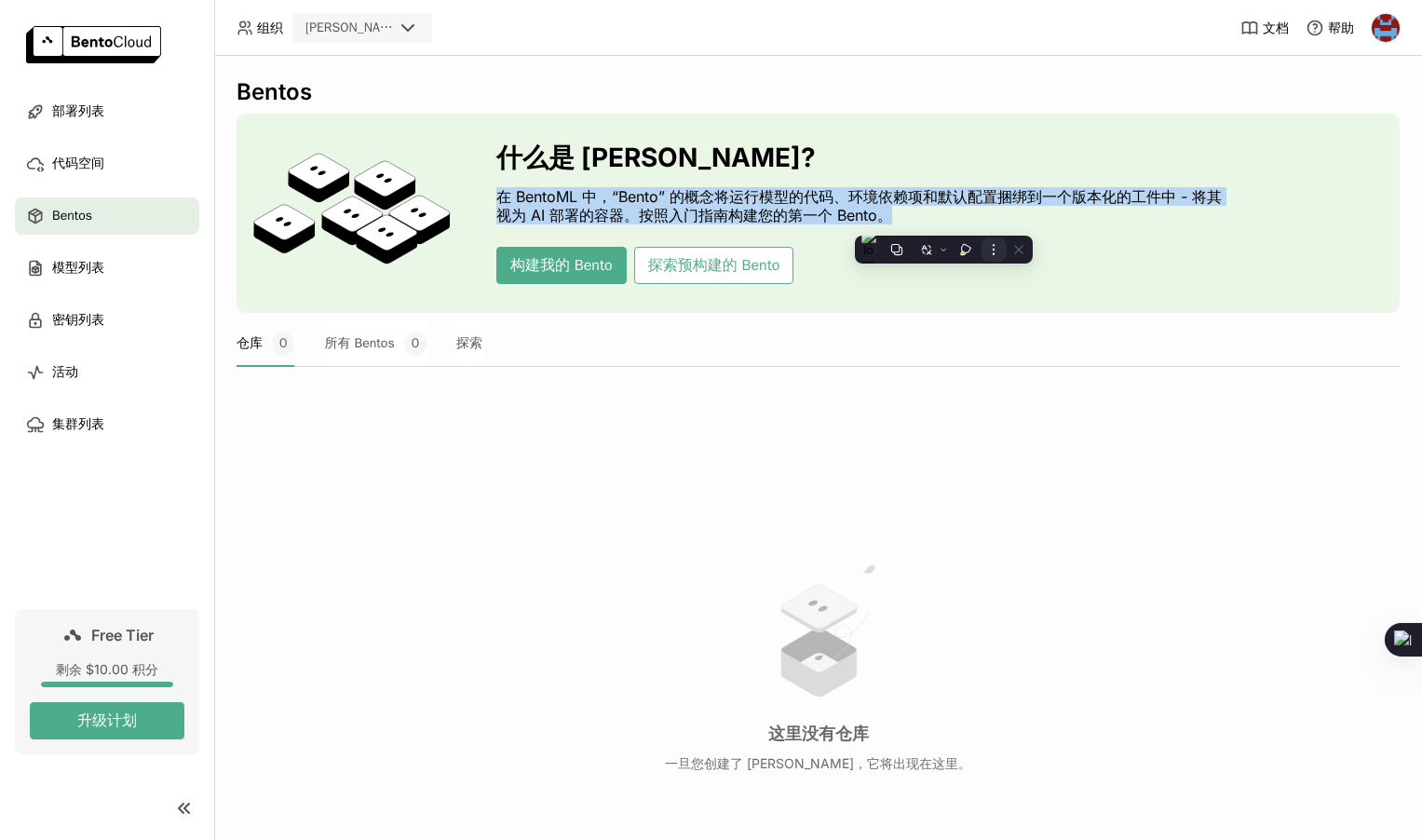 click 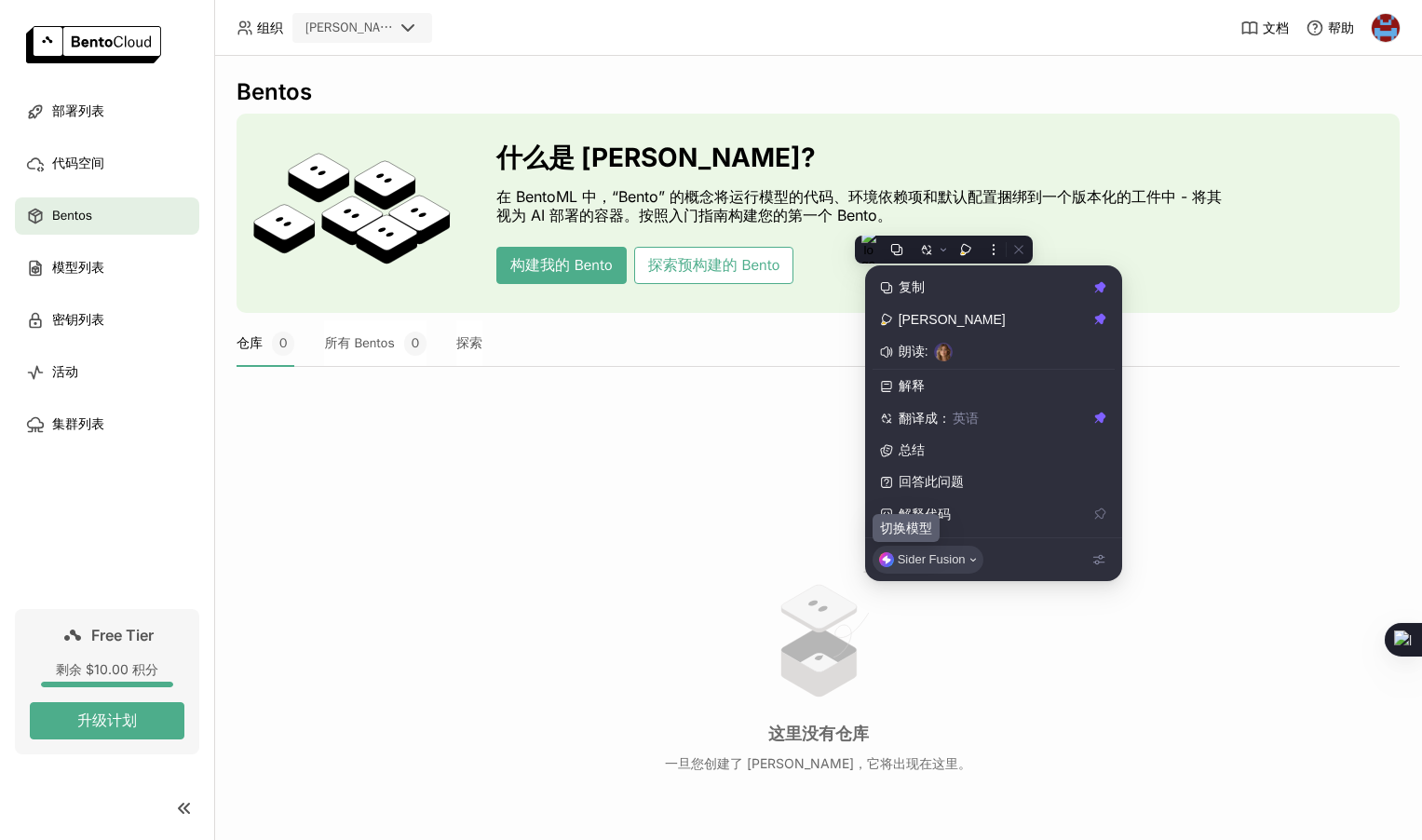 click on "Sider Fusion" at bounding box center [931, 560] 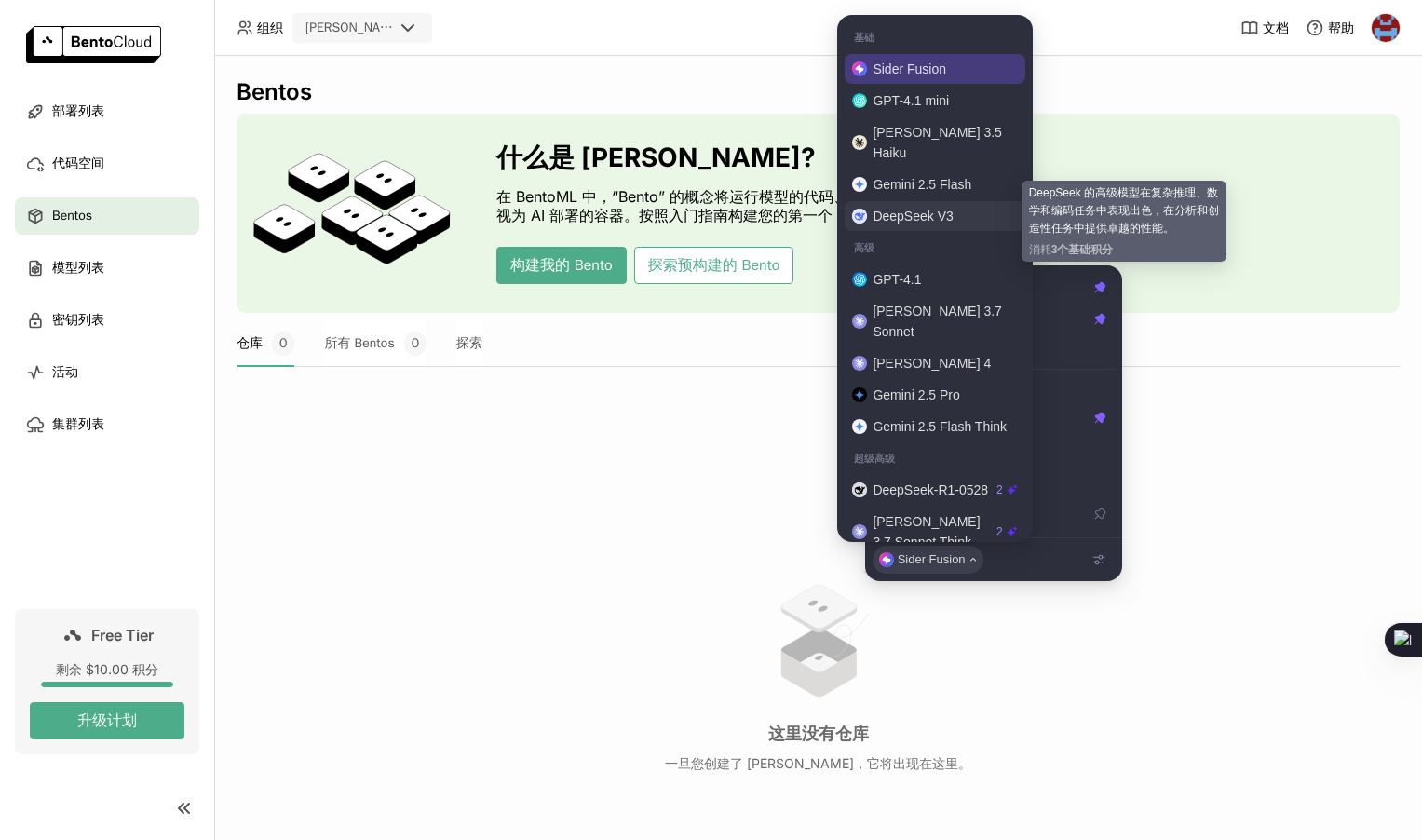 click on "DeepSeek V3" at bounding box center (934, 216) 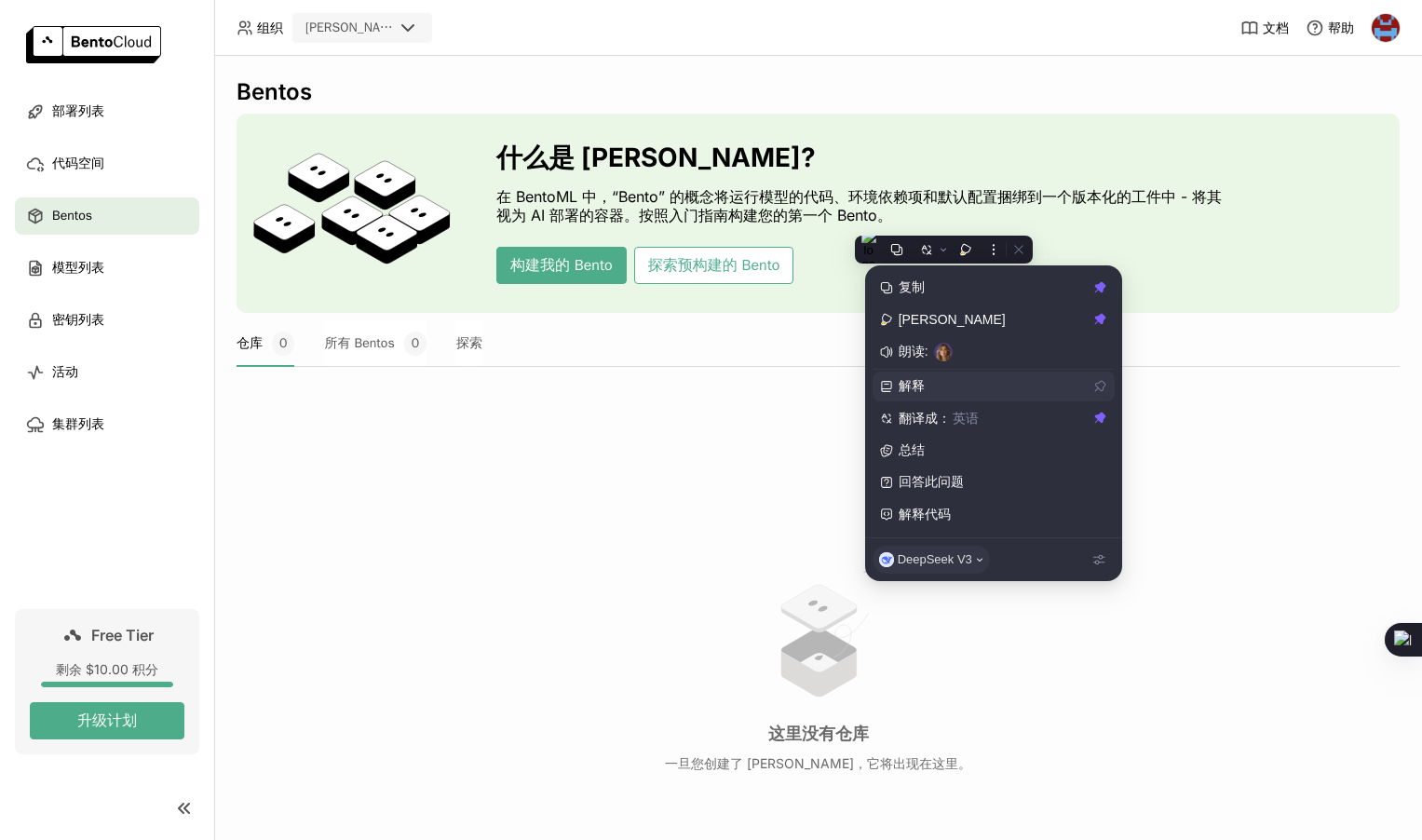 click on "解释" at bounding box center [994, 386] 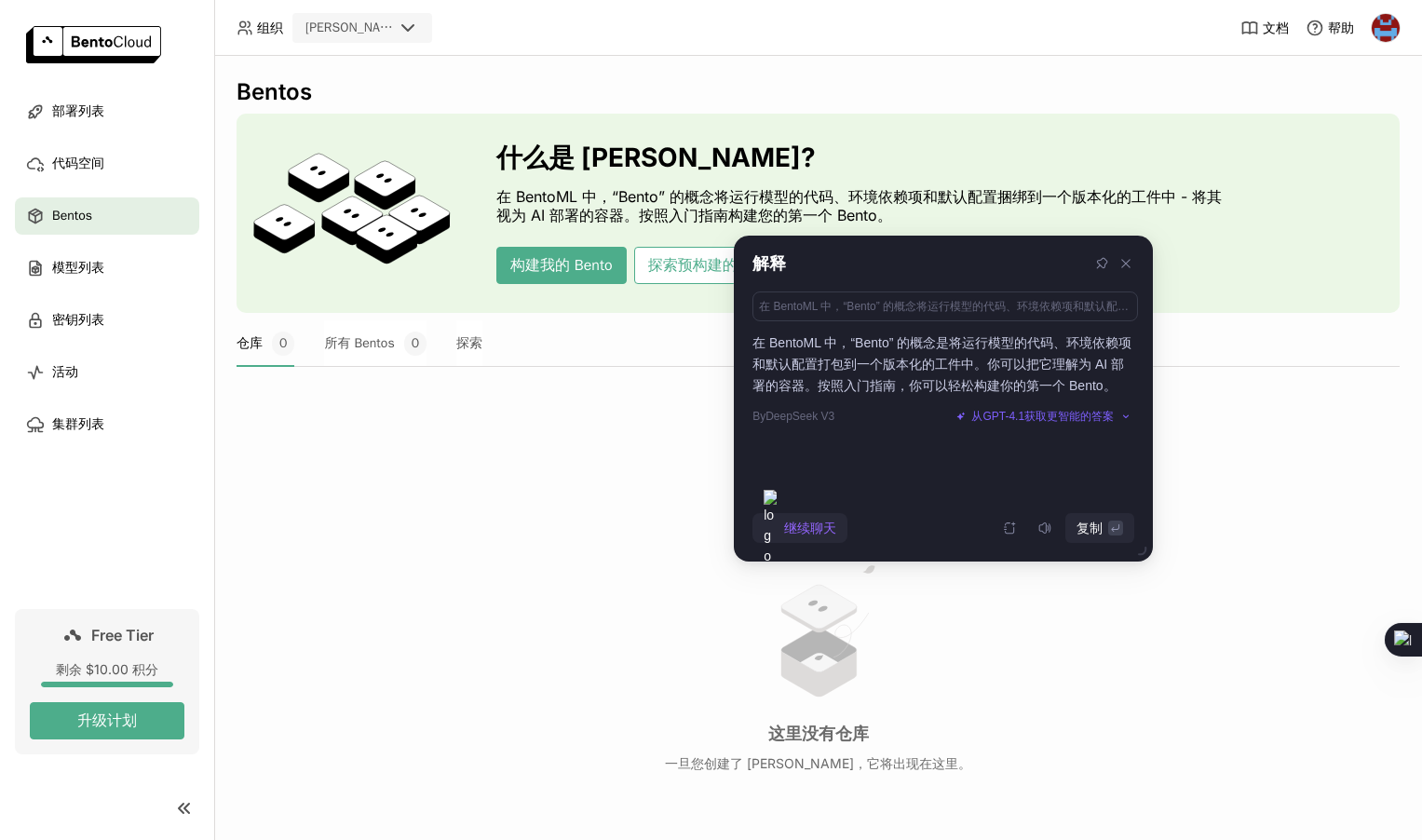 click on "这里没有仓库 一旦您创建了 [PERSON_NAME]，它将出现在这里。" at bounding box center (818, 666) 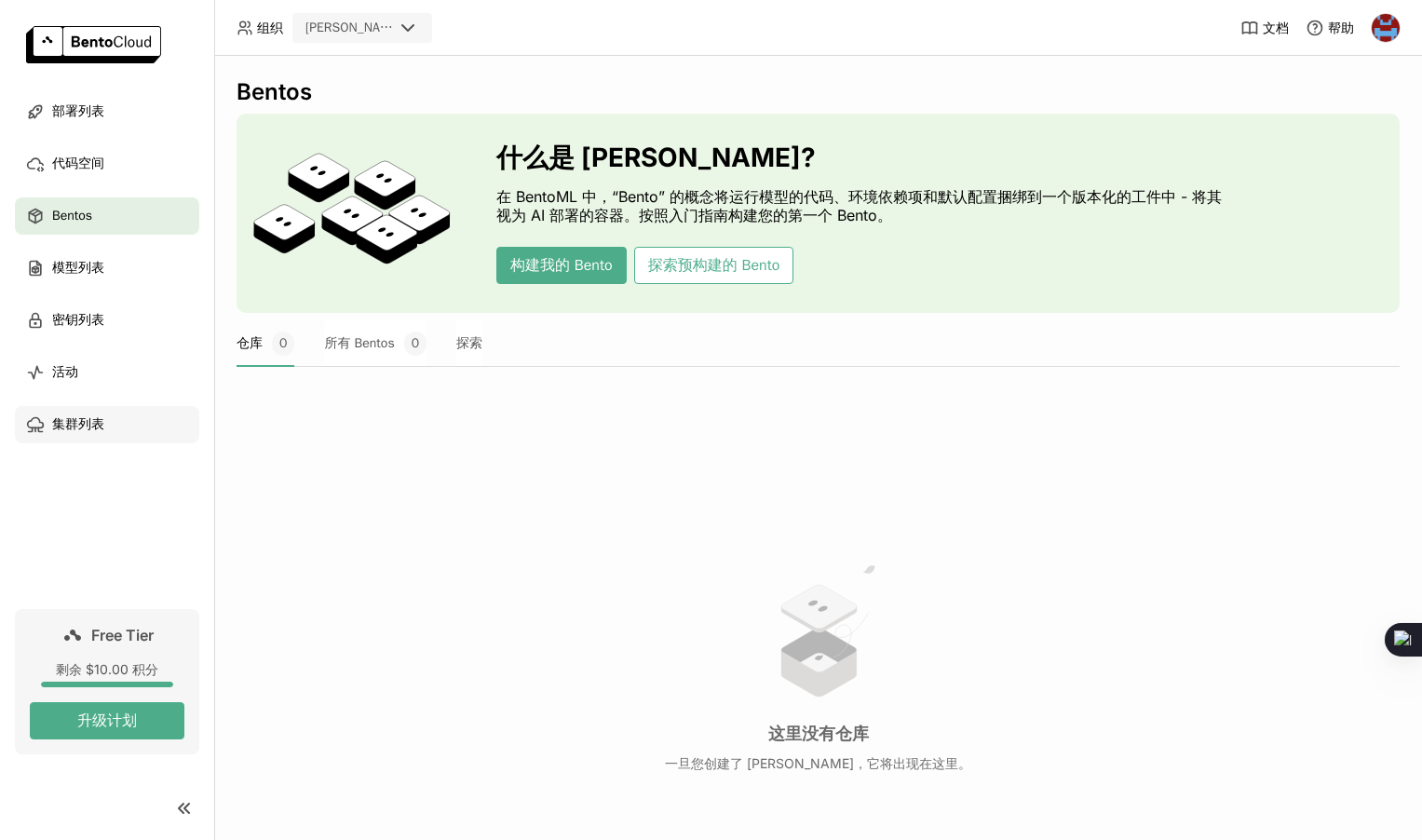 click on "集群列表" at bounding box center [107, 425] 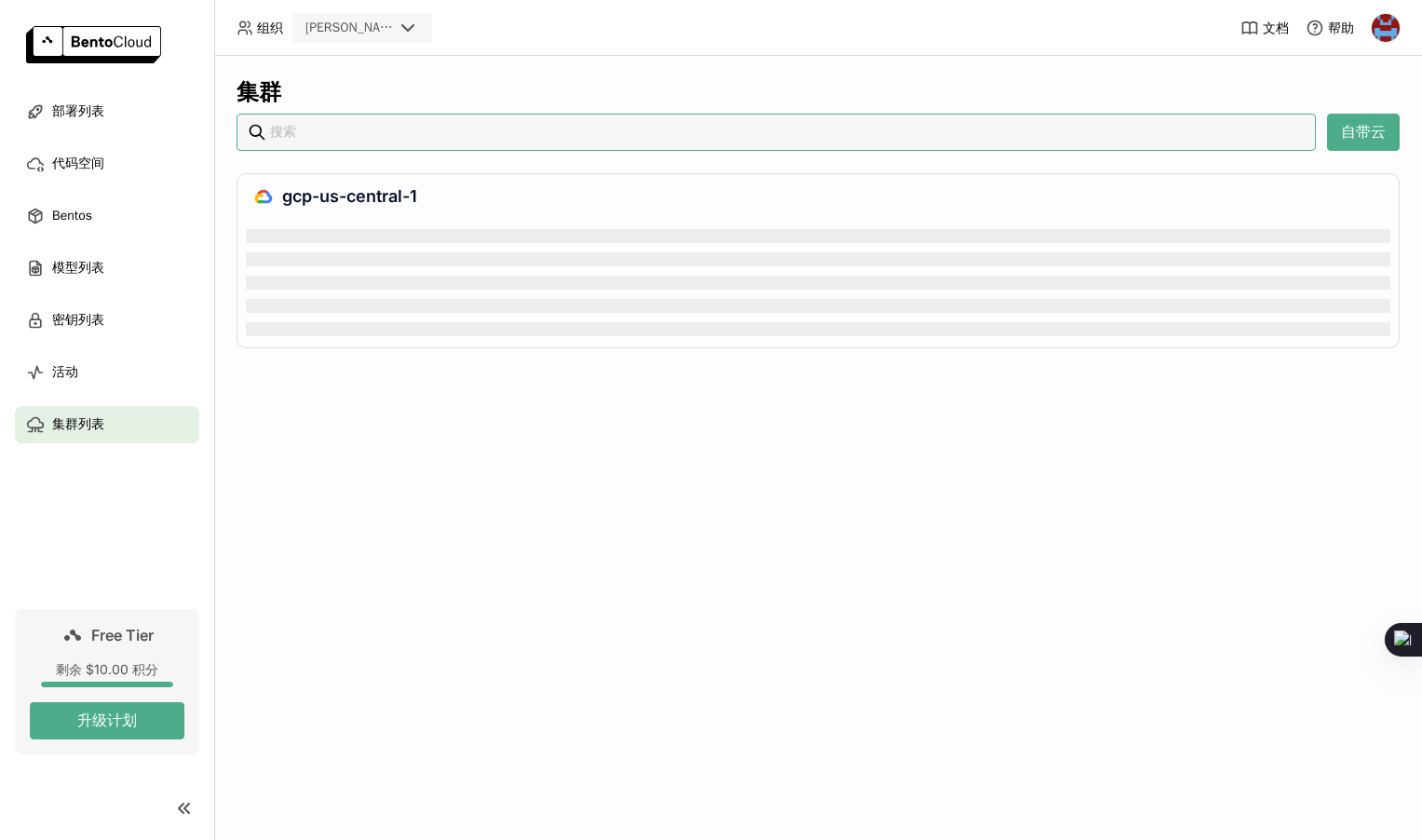 scroll, scrollTop: 0, scrollLeft: 0, axis: both 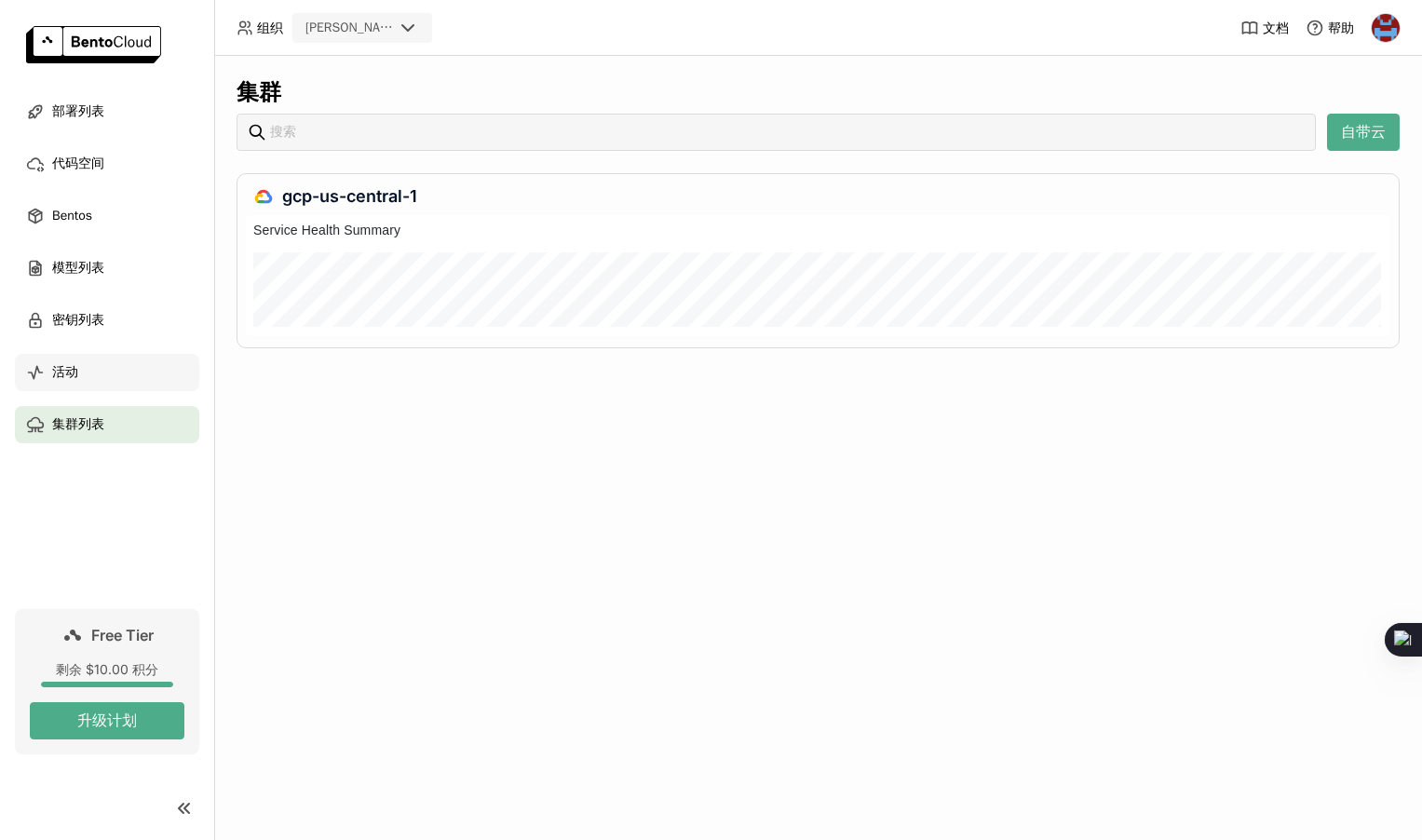 click on "活动" at bounding box center [107, 373] 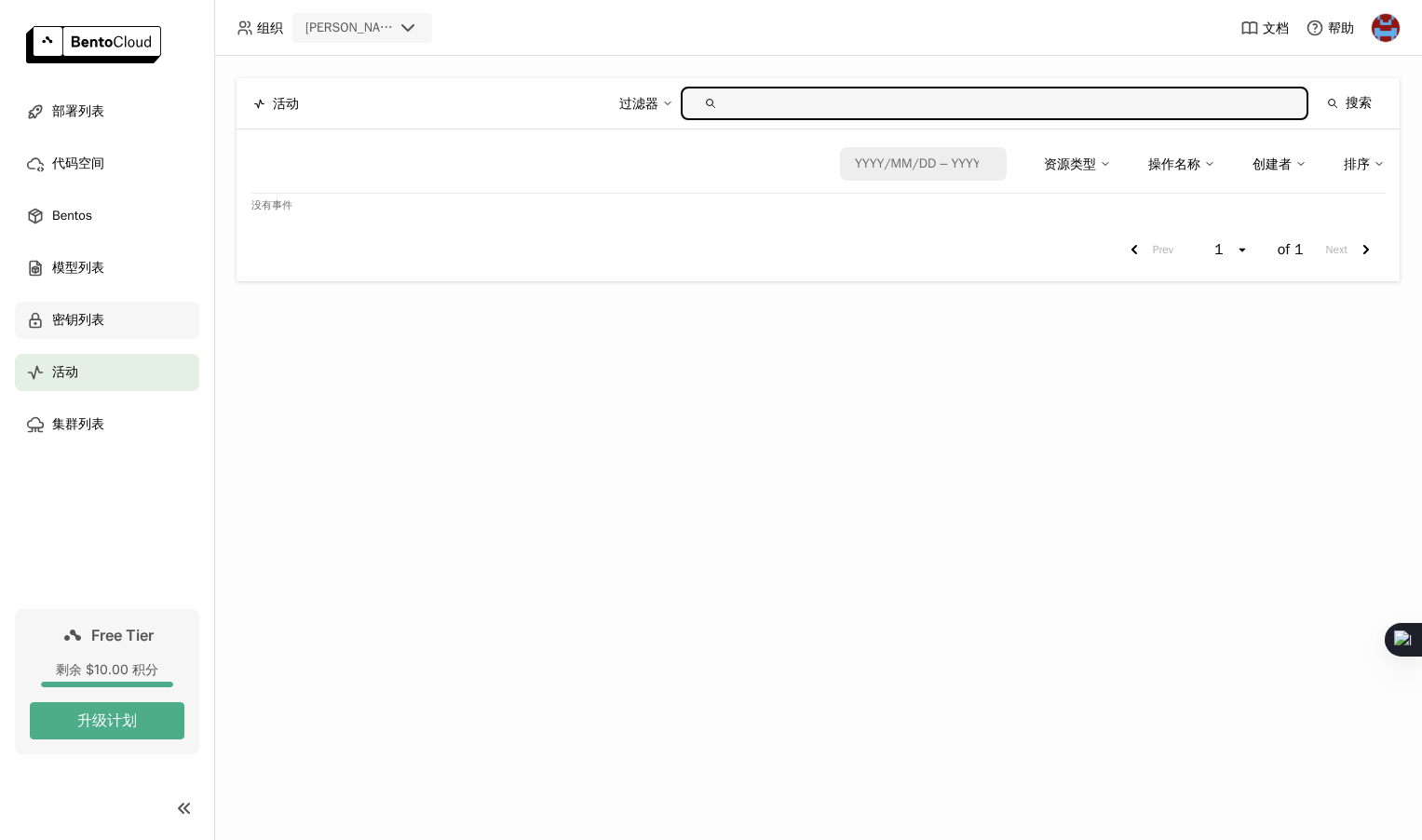 click on "密钥列表" at bounding box center (107, 320) 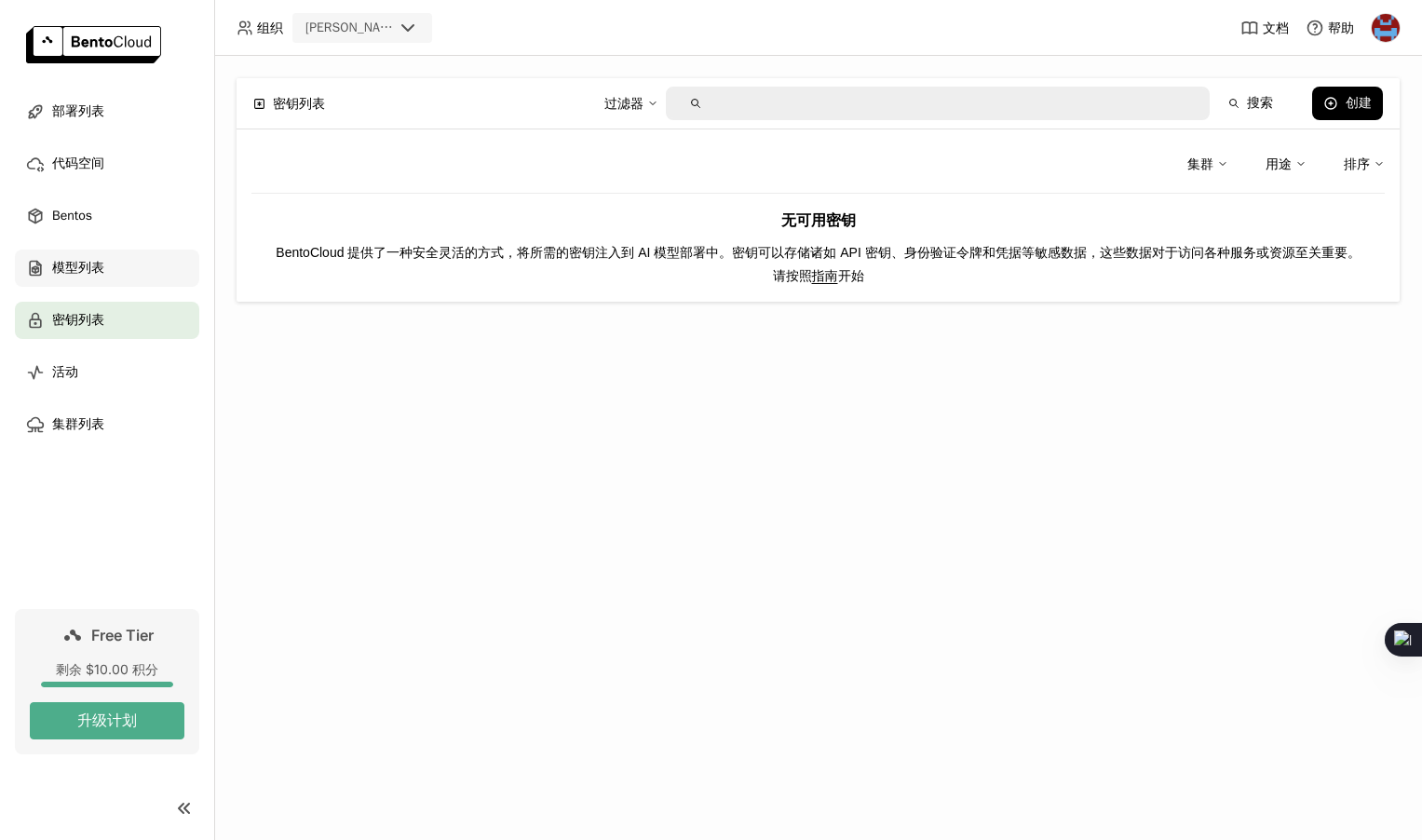 click on "模型列表" at bounding box center (107, 268) 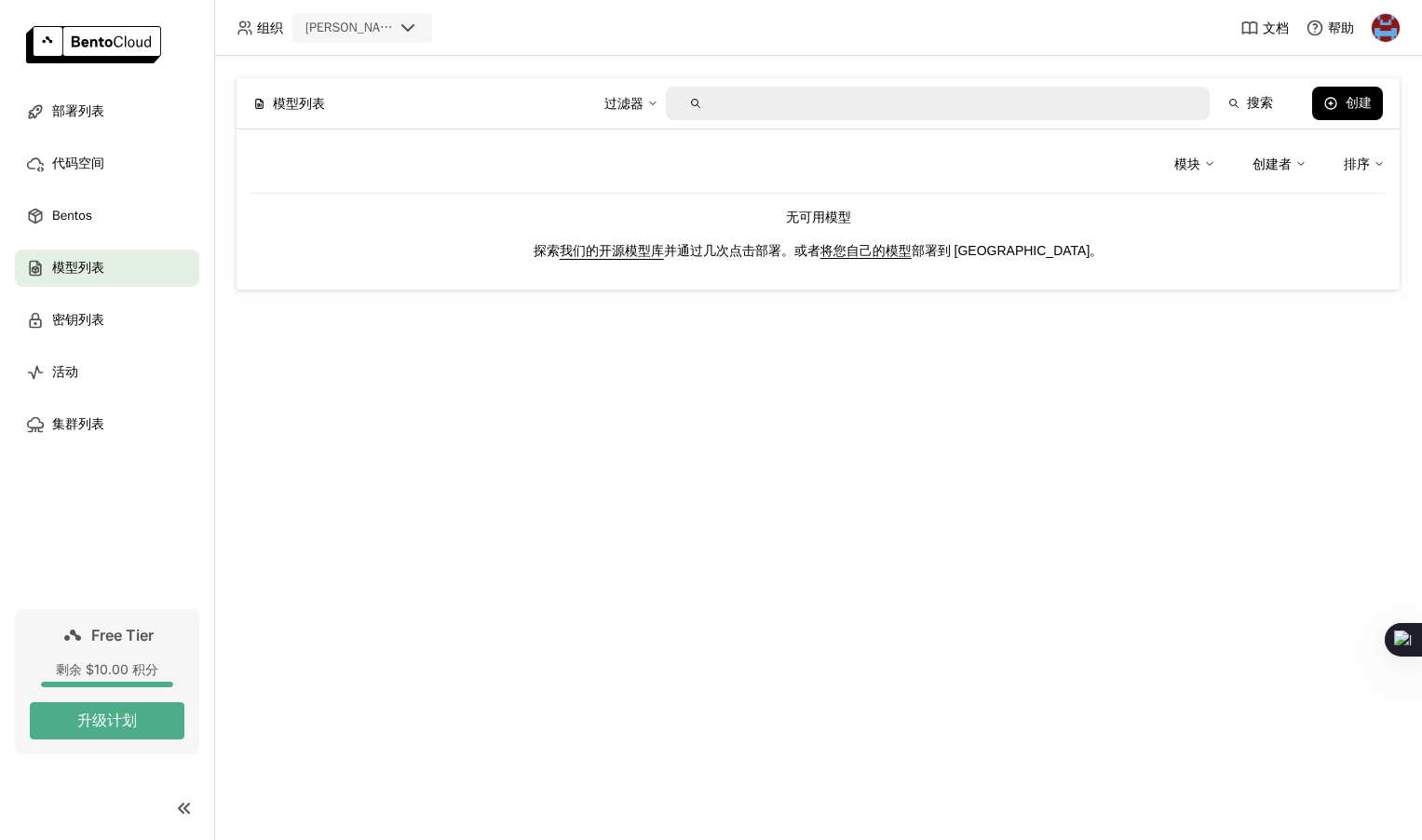 click on "模型列表 过滤器 搜索 创建 模块 创建者 排序 无可用模型 探索  我们的开源模型库  并通过几次点击部署。或者  将您自己的模型  部署到 [GEOGRAPHIC_DATA]。" at bounding box center [818, 448] 